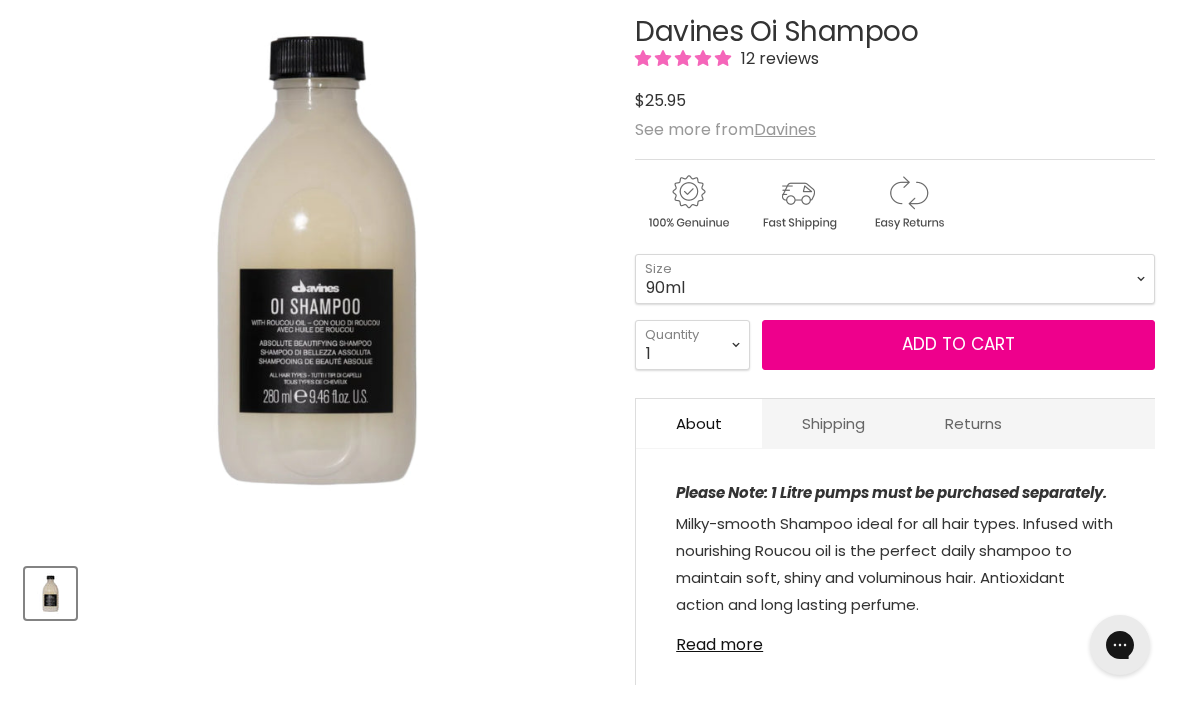 scroll, scrollTop: 0, scrollLeft: 0, axis: both 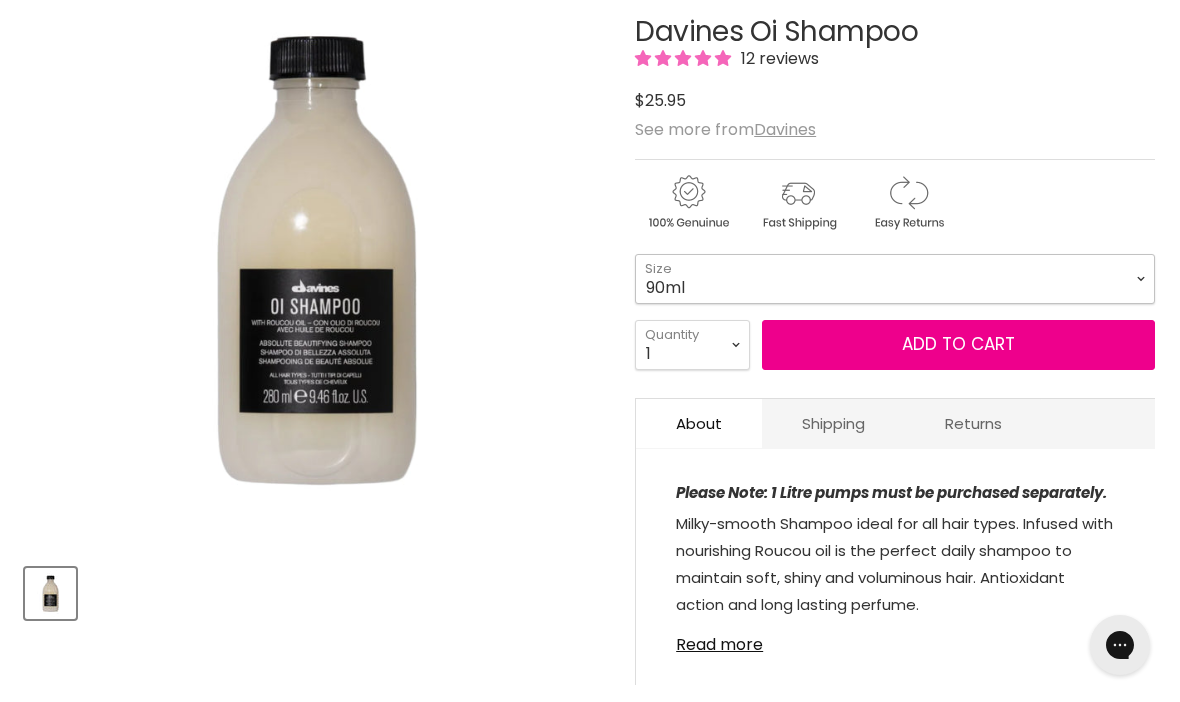 click on "90ml
280ml
1 Litre" at bounding box center (895, 279) 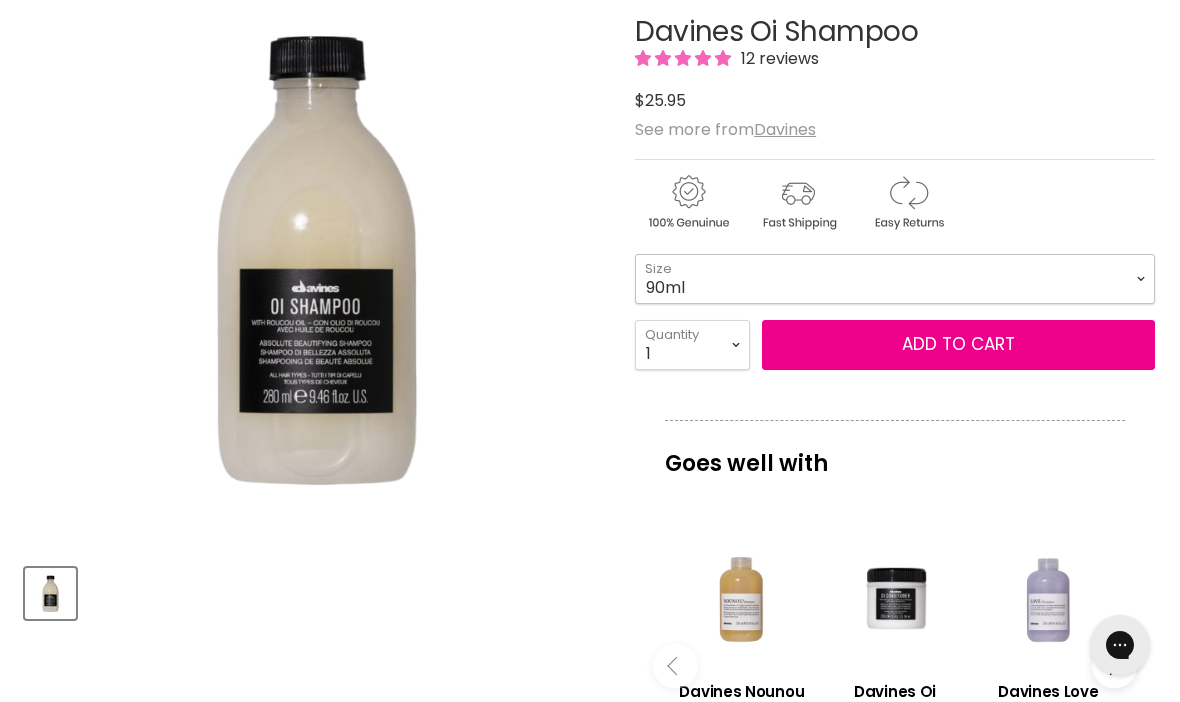 scroll, scrollTop: 0, scrollLeft: 0, axis: both 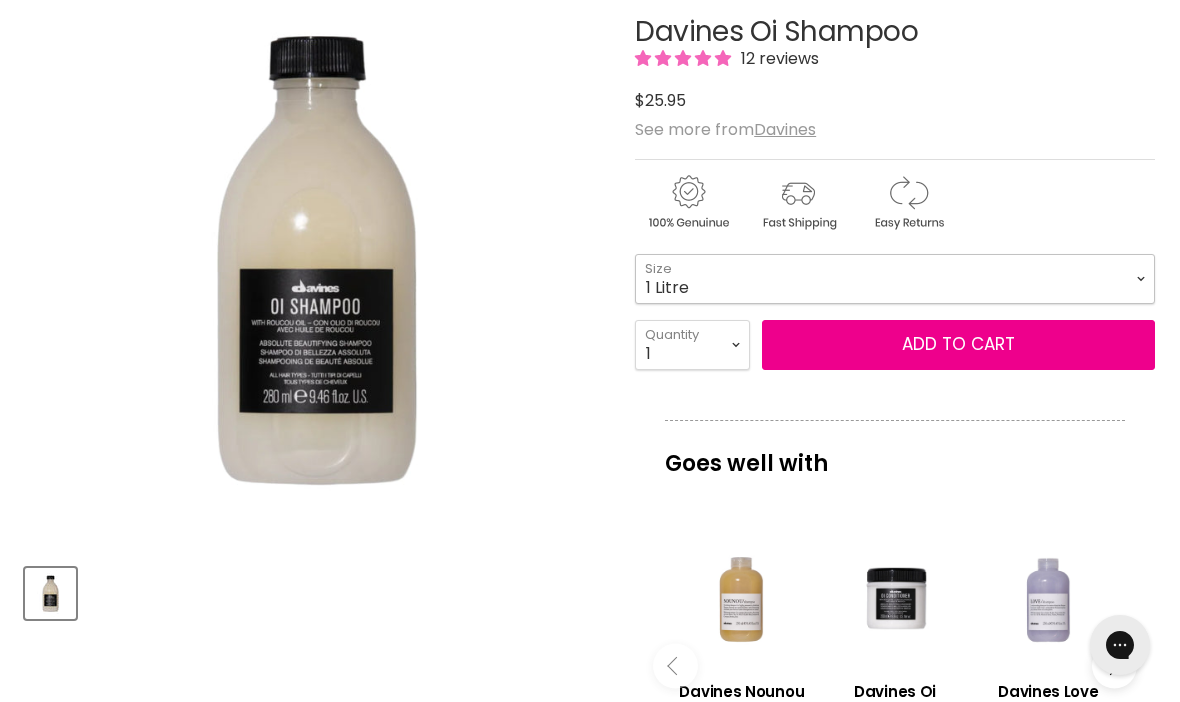 select on "1 Litre" 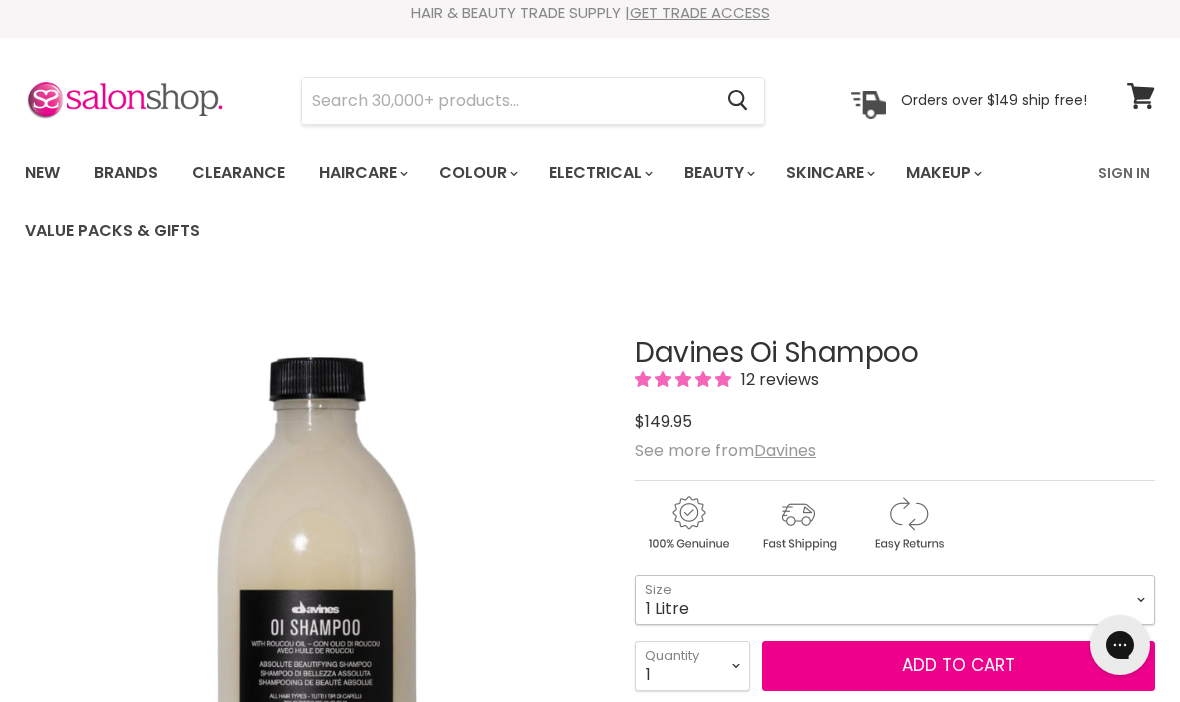 scroll, scrollTop: 0, scrollLeft: 0, axis: both 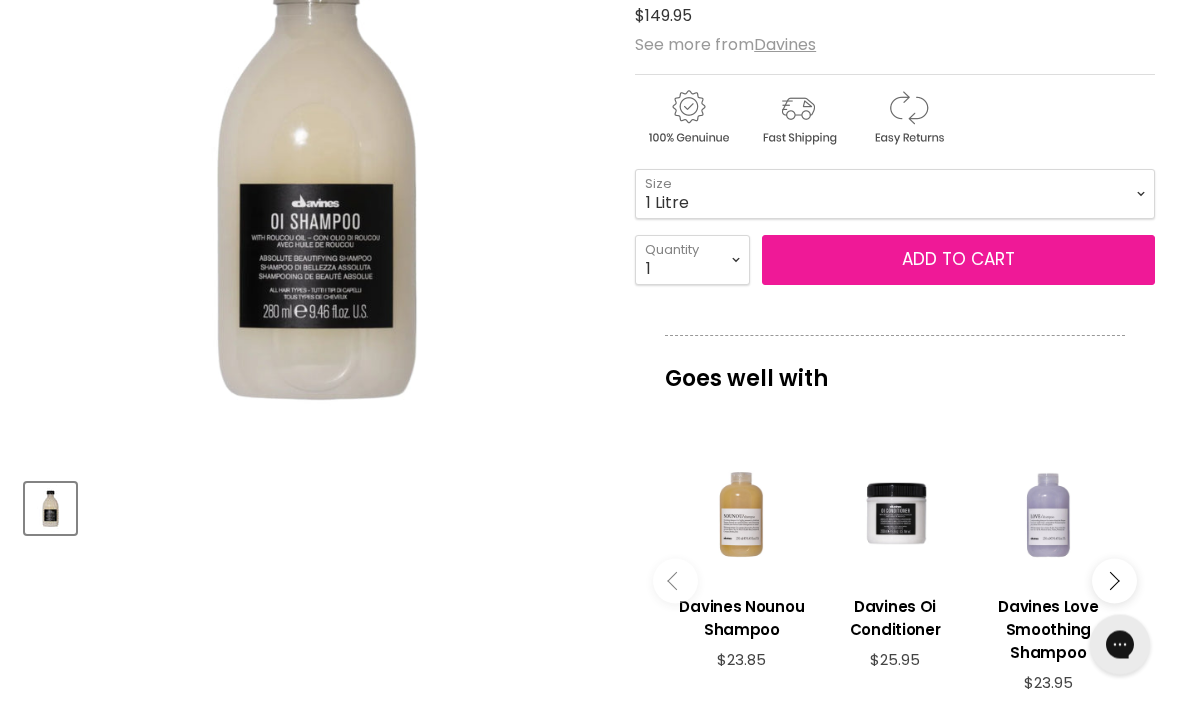 click on "Add to cart" at bounding box center (958, 261) 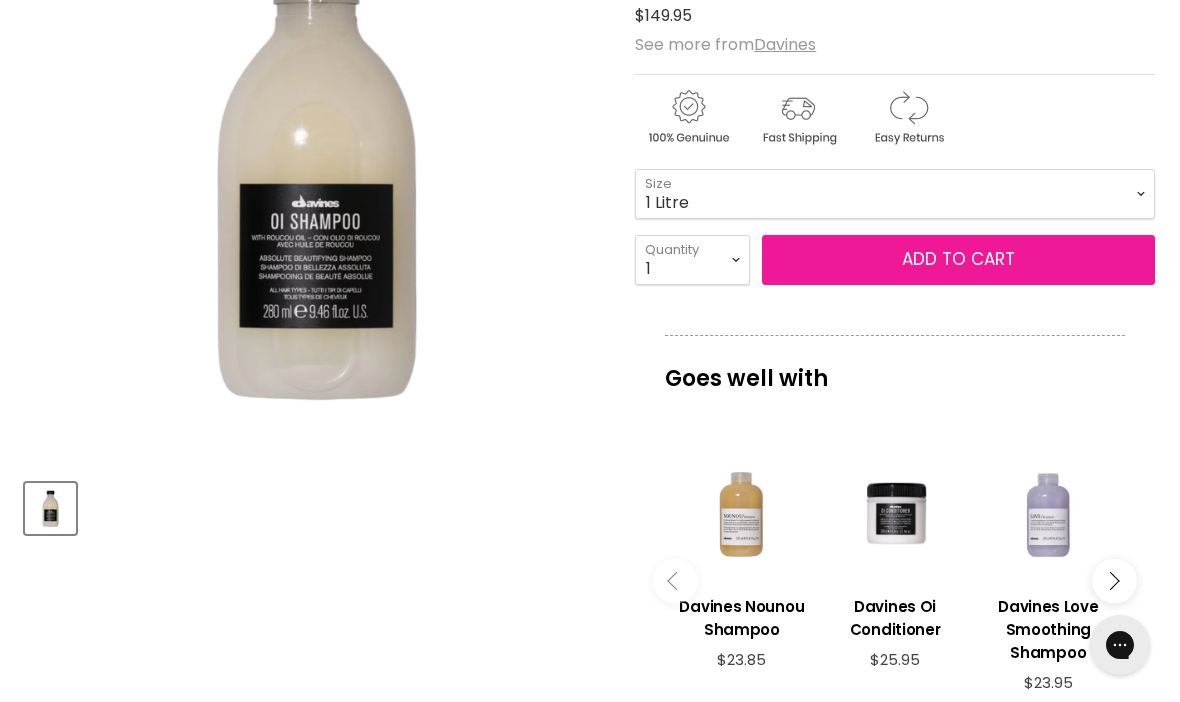 click on "Add to cart" at bounding box center (958, 260) 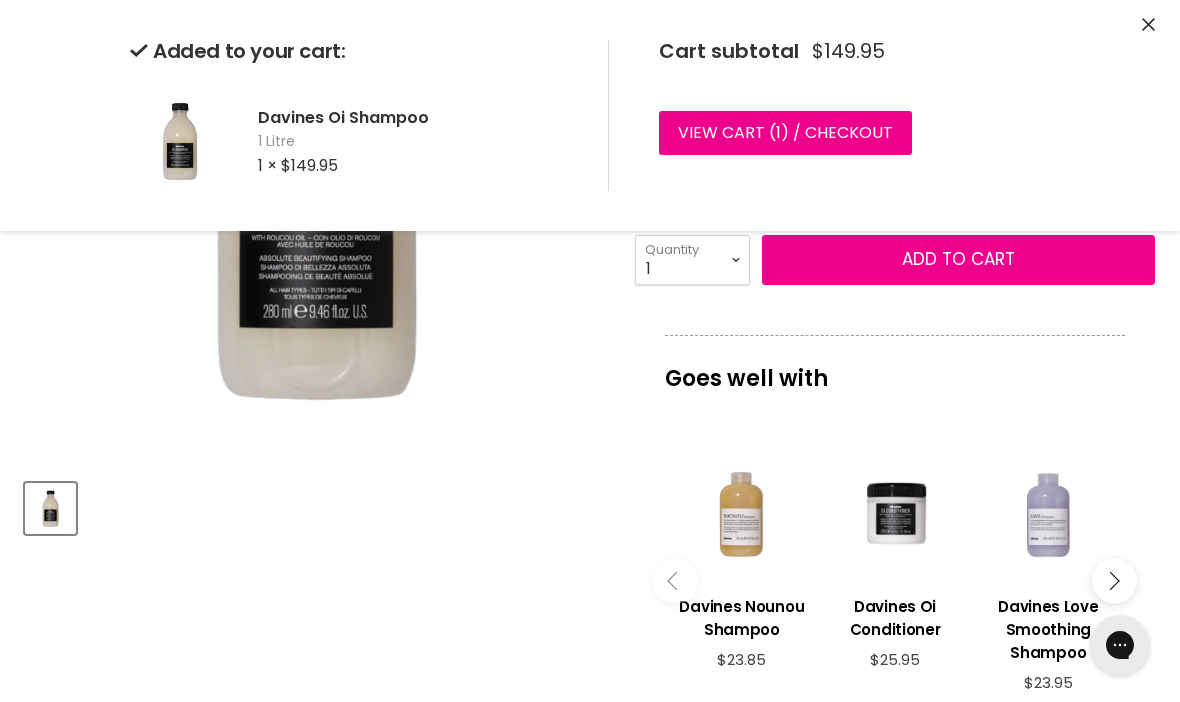 click 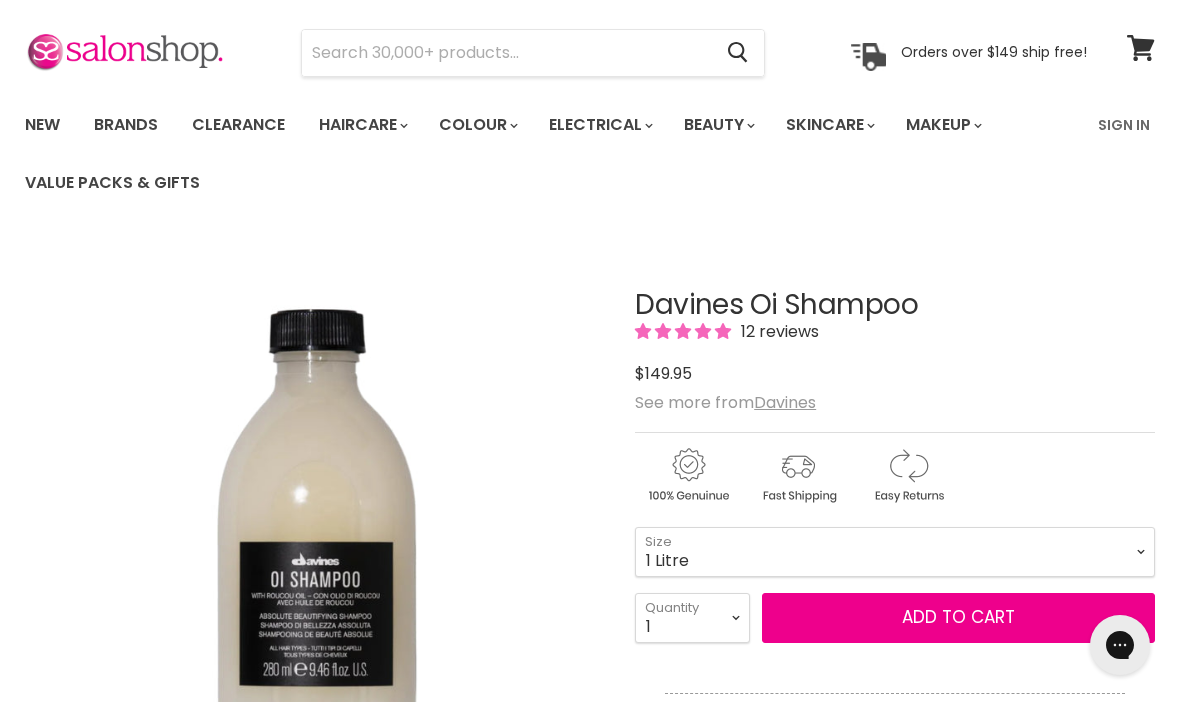 scroll, scrollTop: 0, scrollLeft: 0, axis: both 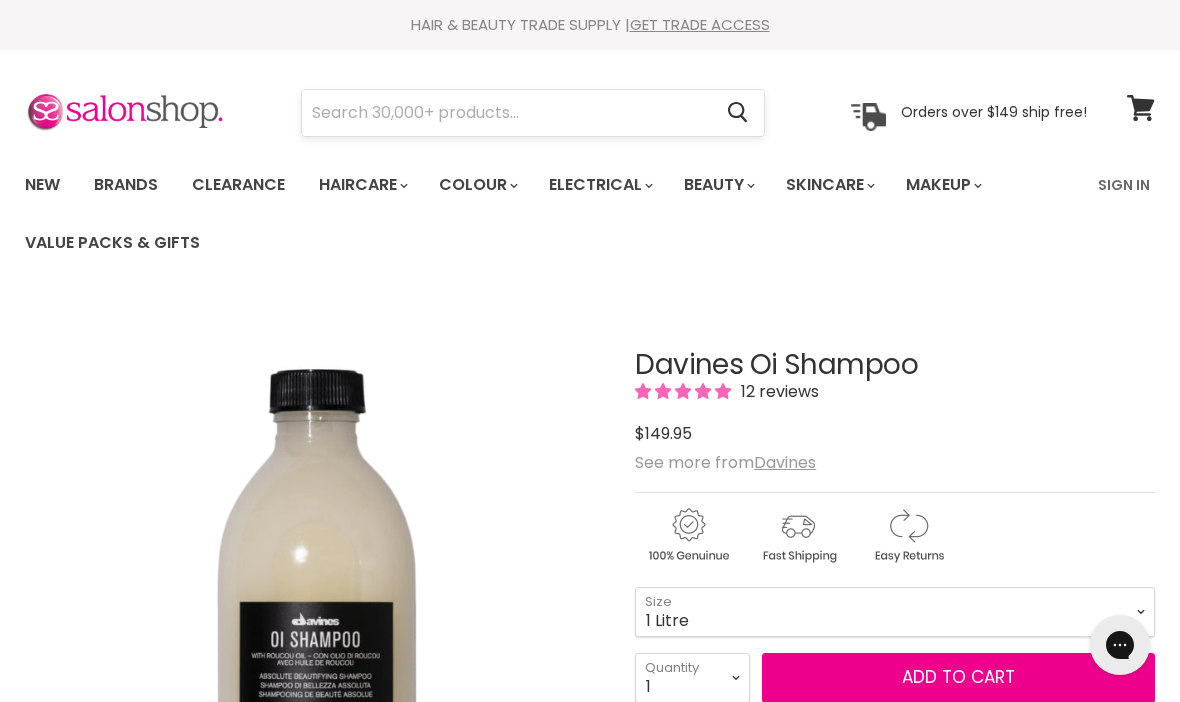 click at bounding box center [506, 113] 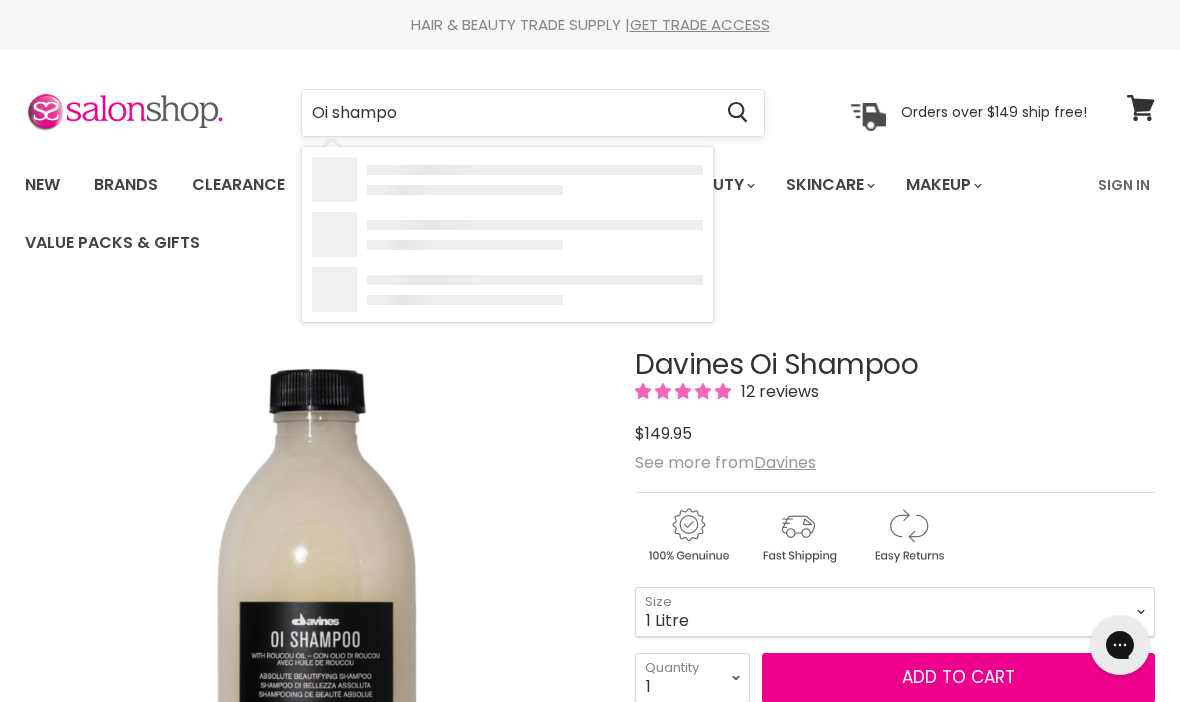 type on "Oi shampoo" 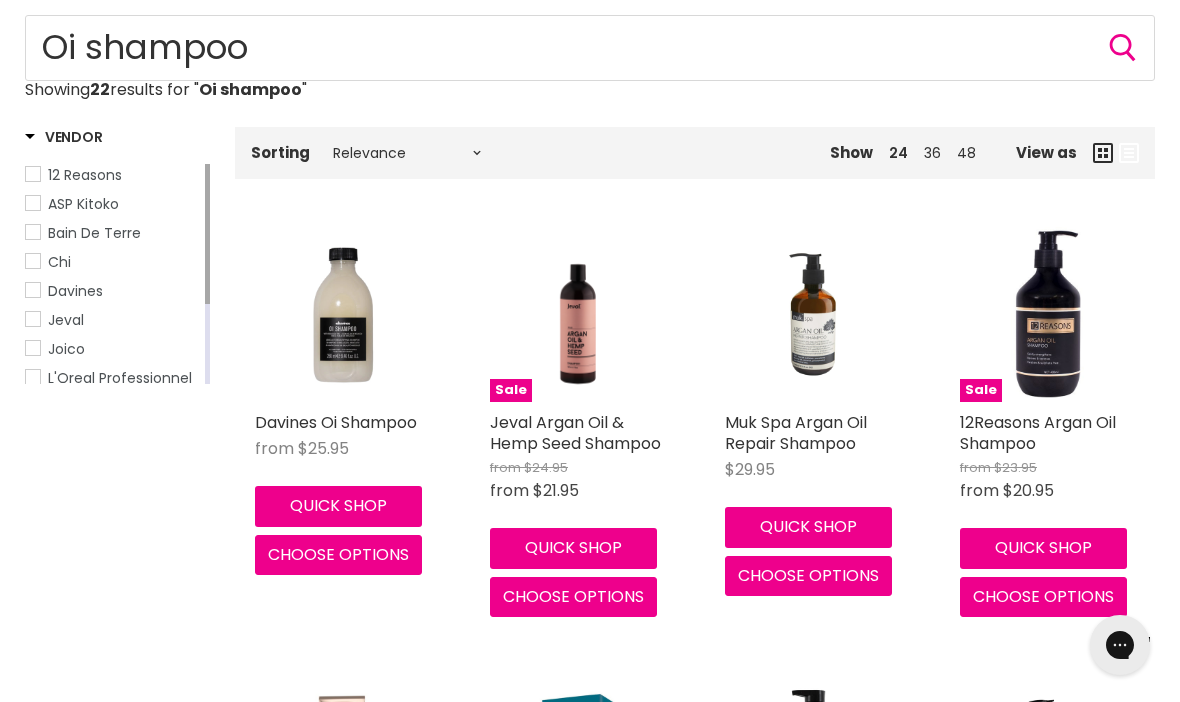 scroll, scrollTop: 0, scrollLeft: 0, axis: both 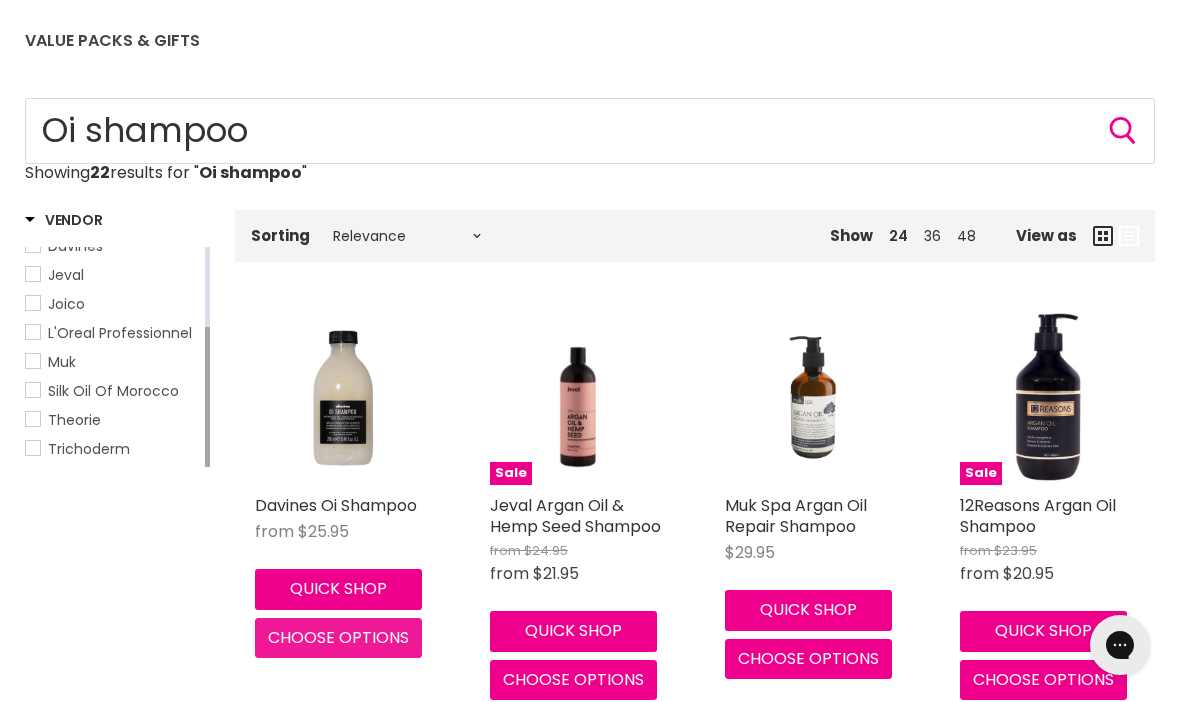 click on "Choose options" at bounding box center [338, 638] 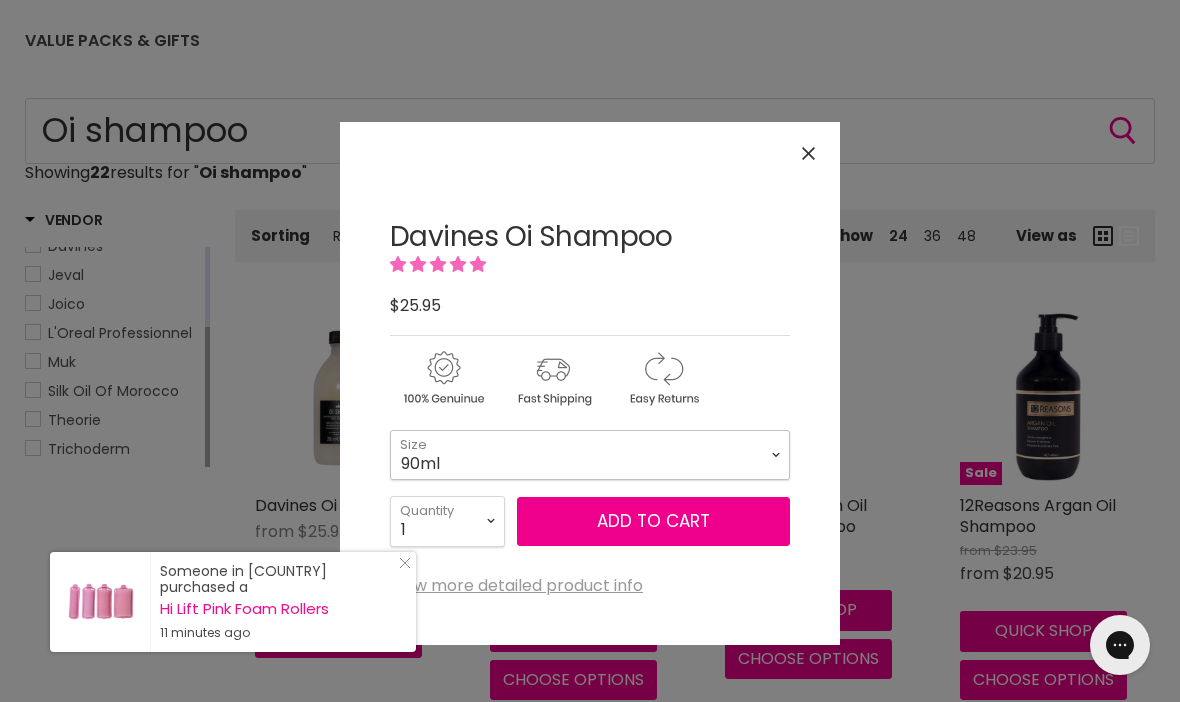 click on "90ml
280ml
1 Litre" at bounding box center [590, 455] 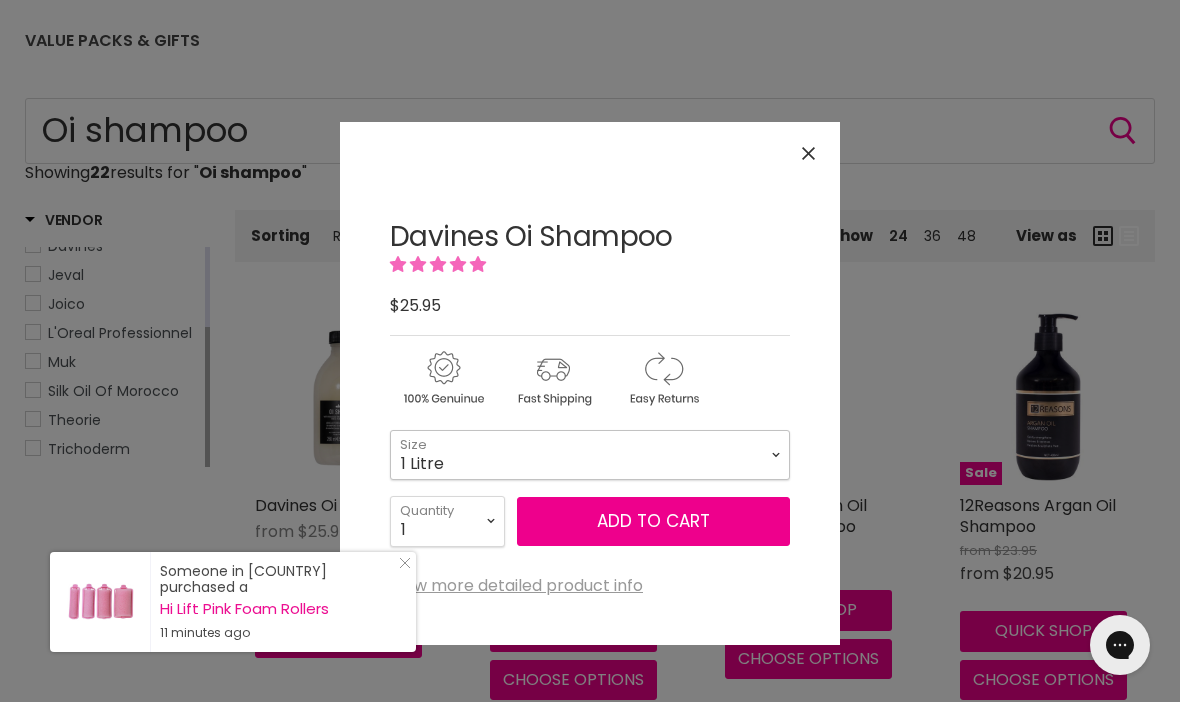 select on "1 Litre" 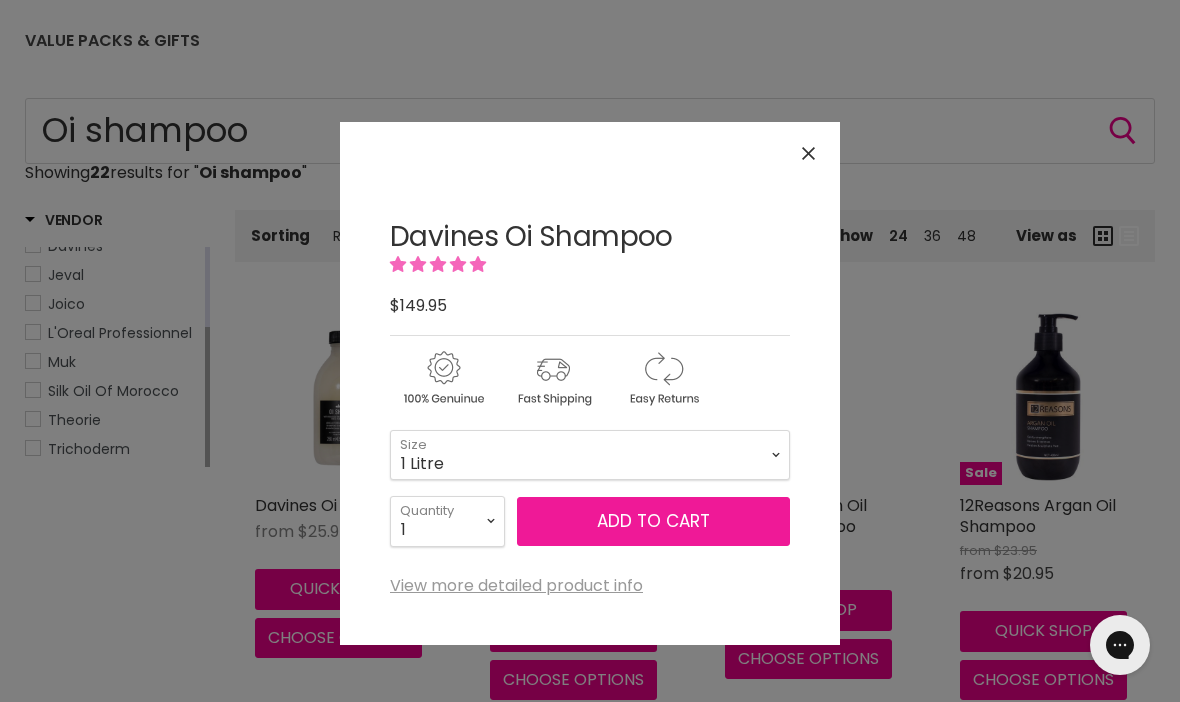click on "Add to cart" at bounding box center (653, 522) 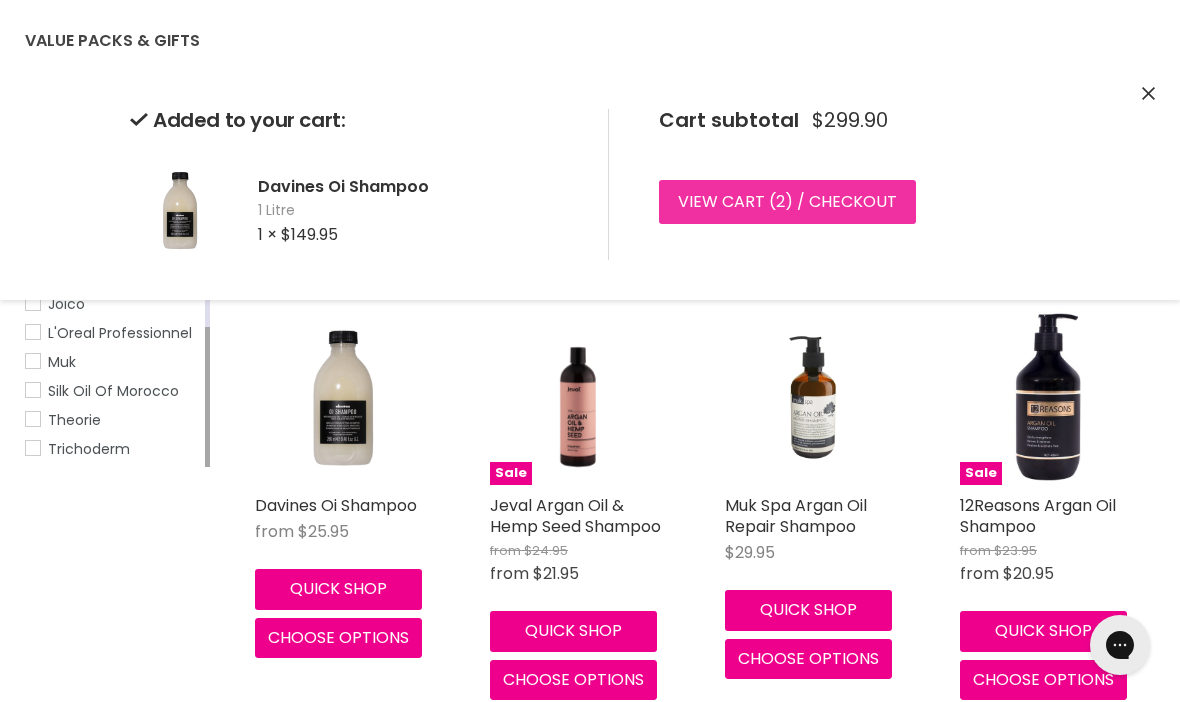 click on "View cart ( 2 )  /  Checkout" at bounding box center (787, 202) 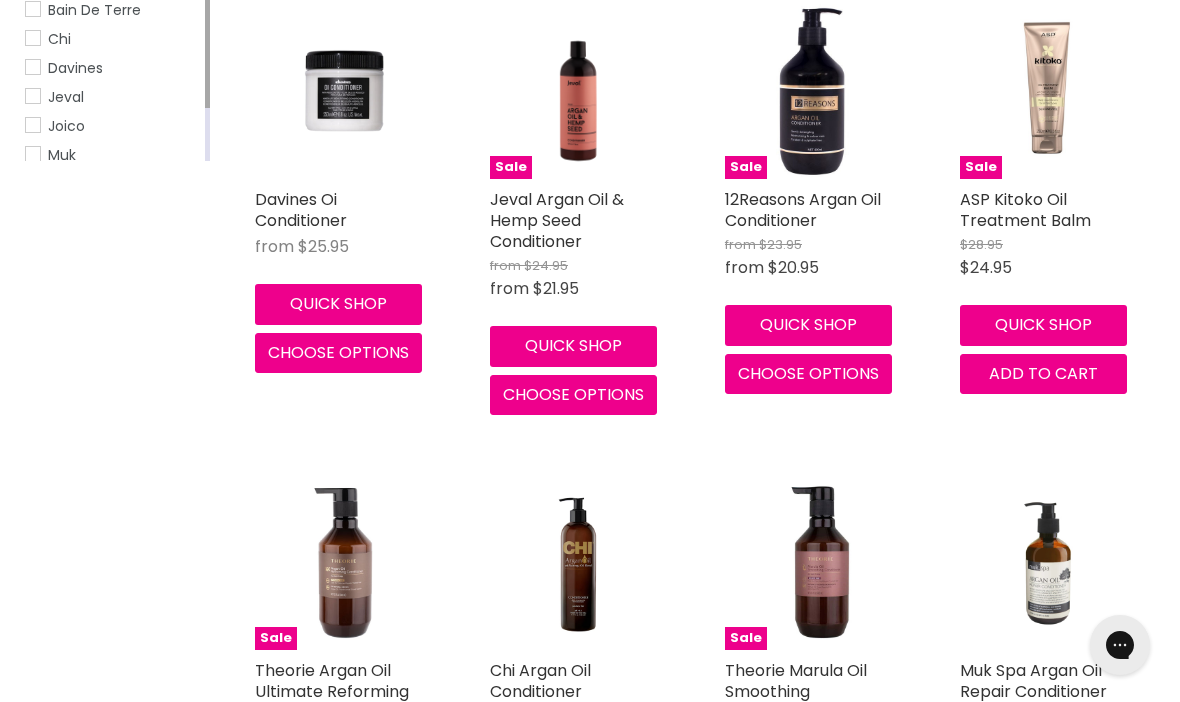 scroll, scrollTop: 493, scrollLeft: 0, axis: vertical 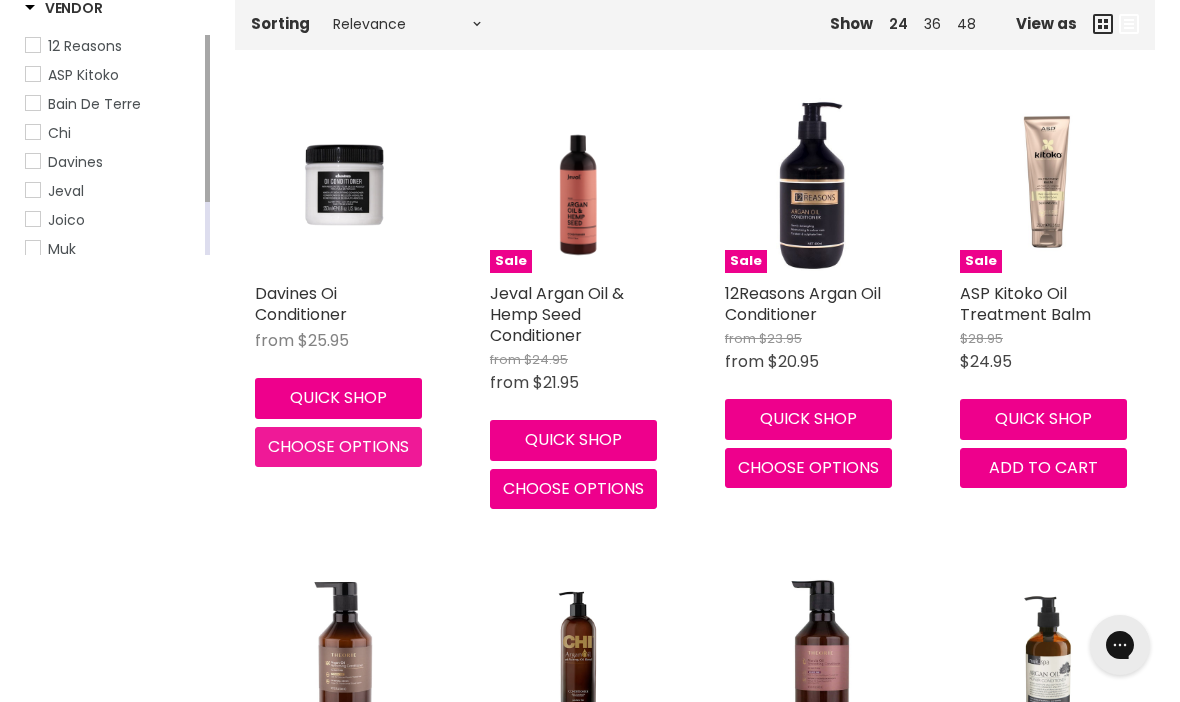 click on "Choose options" at bounding box center (338, 447) 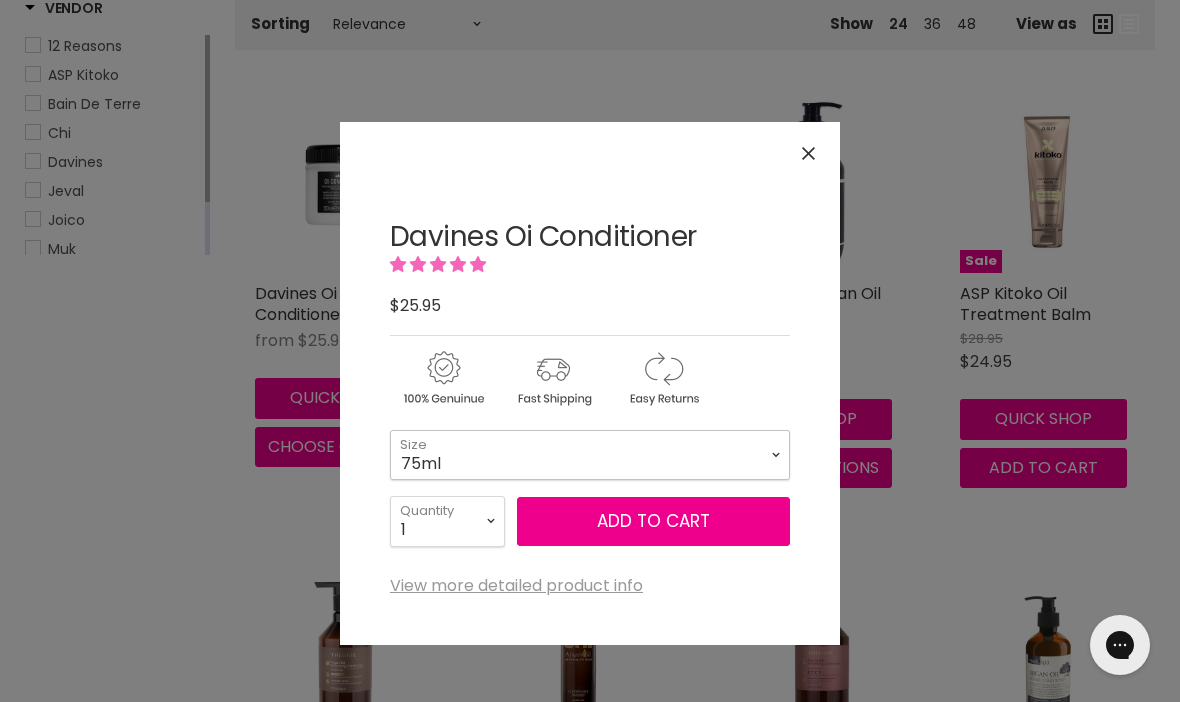 click on "75ml
250ml
1 Litre" at bounding box center [590, 455] 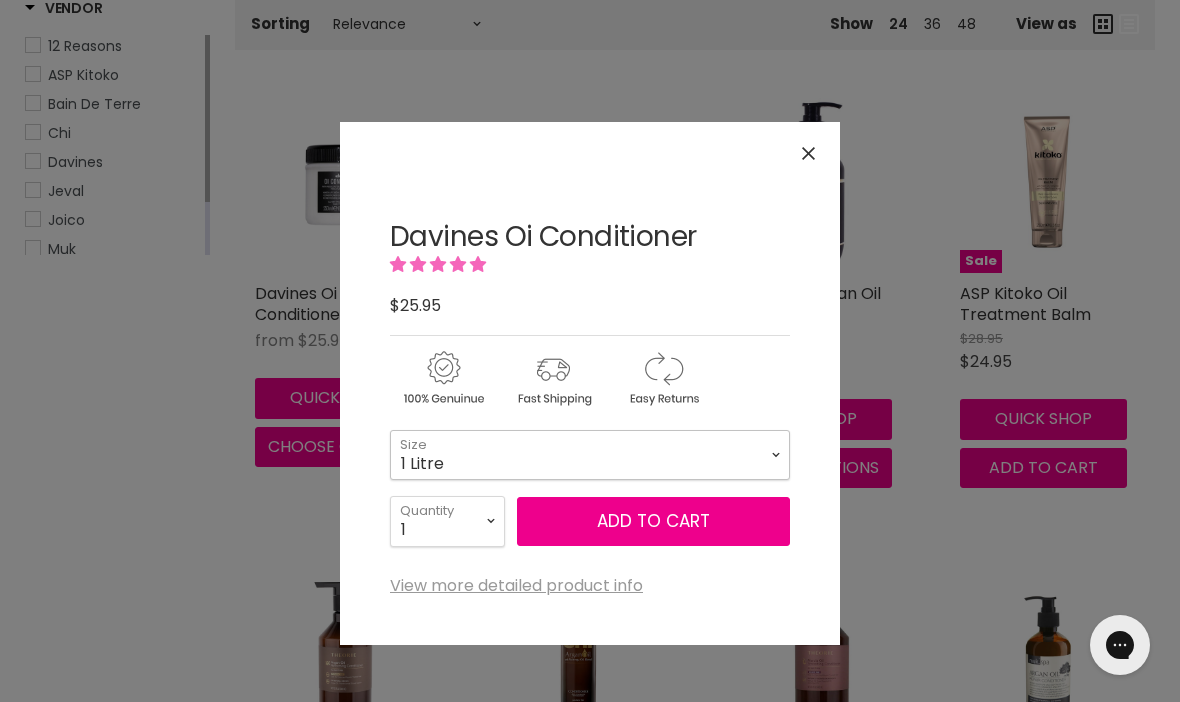 select on "1 Litre" 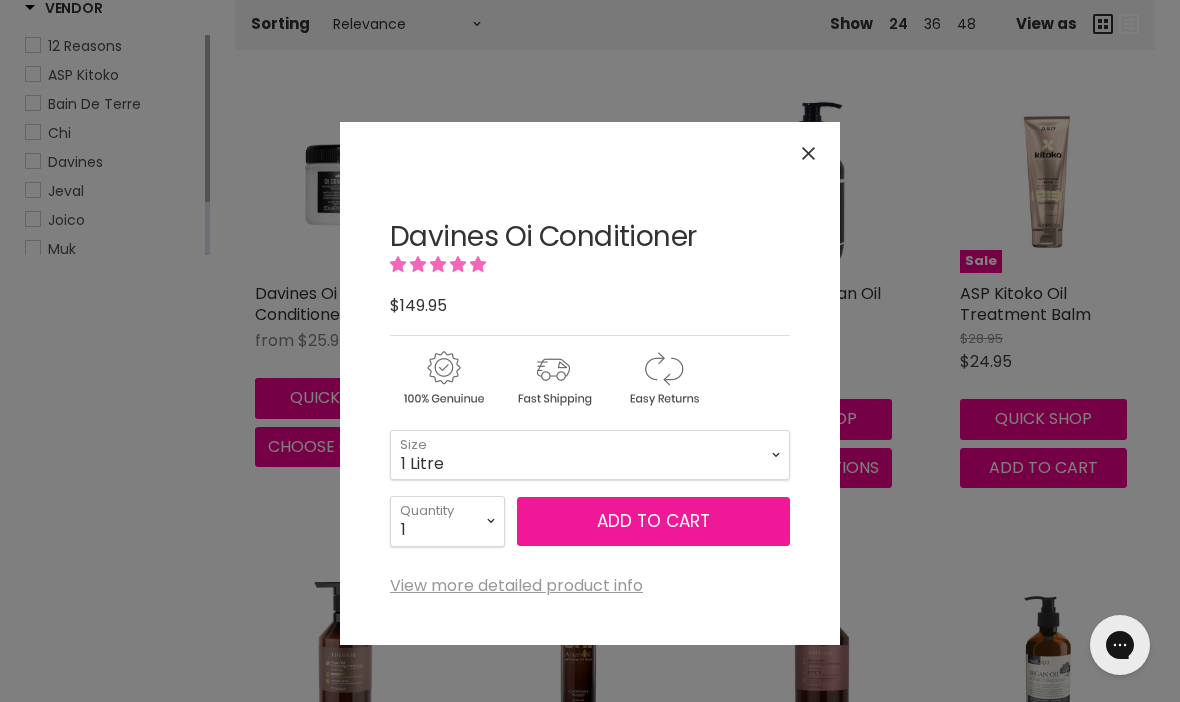 click on "Add to cart" at bounding box center (653, 522) 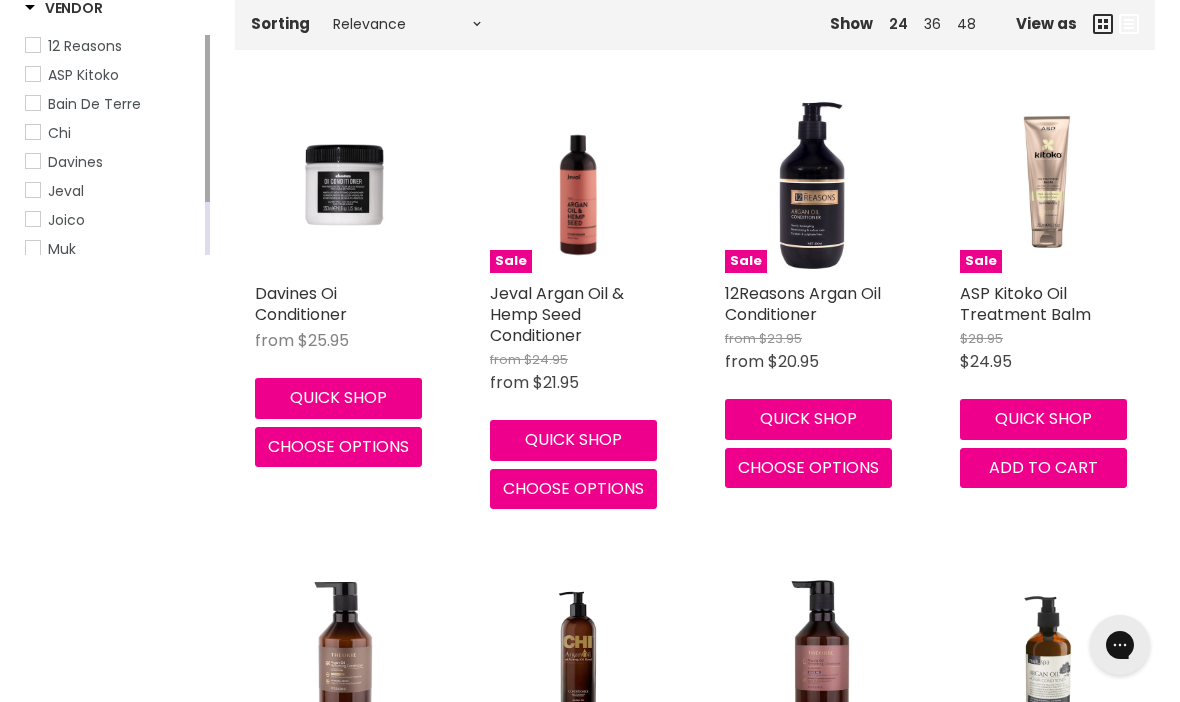 click on "Home
Search results for “Oi conditioner” (19)
Oi conditioner
Showing  19  results for " Oi conditioner "
Vendor 12 Reasons ASP Kitoko Bain De Terre Chi Davines Jeval Joico Muk Silk Oil Of Morocco Theorie
Sorting Relevance Best Selling Lowest Price Highest Price Alphabetically, A-Z Alphabetically, Z-A Date, New to Old Date, Old to New
Show 24 36 48
View as
Refine By
Vendor 12 Reasons ASP Kitoko Bain De Terre Chi Davines Jeval Joico Muk Silk Oil Of Morocco Theorie
Davines Oi Conditioner from   $25.95 Davines Quick shop Choose options" at bounding box center (590, 1160) 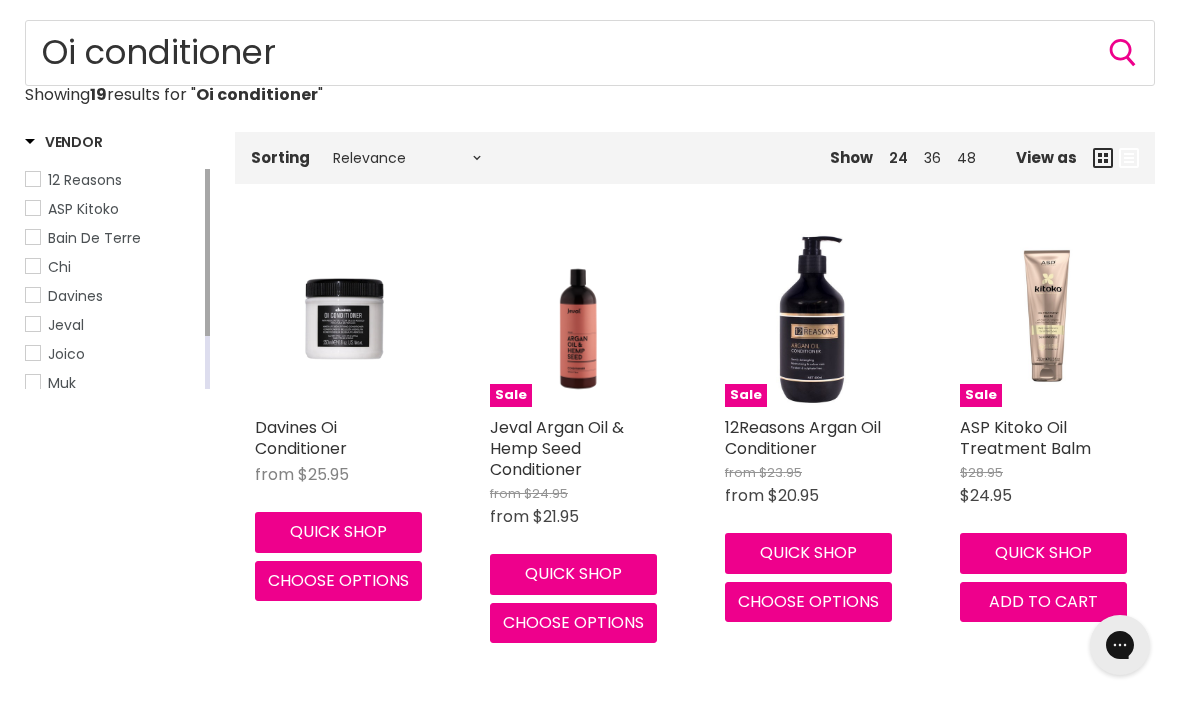 scroll, scrollTop: 0, scrollLeft: 0, axis: both 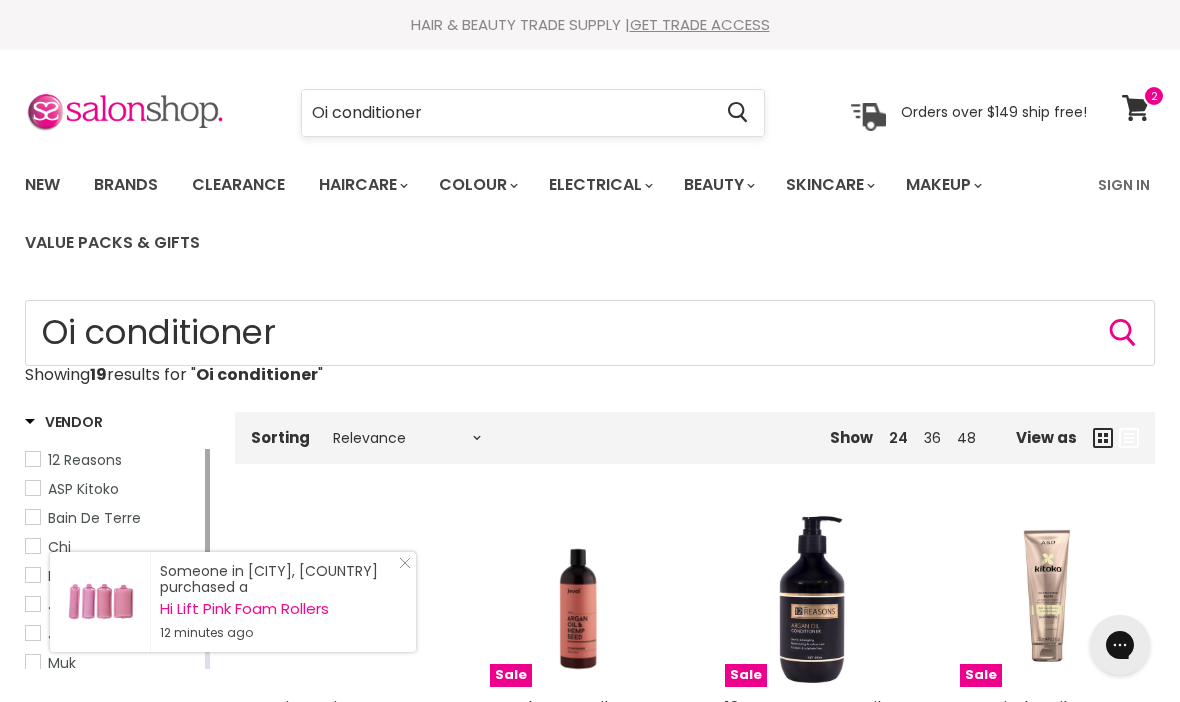 click on "Oi conditioner" at bounding box center (506, 113) 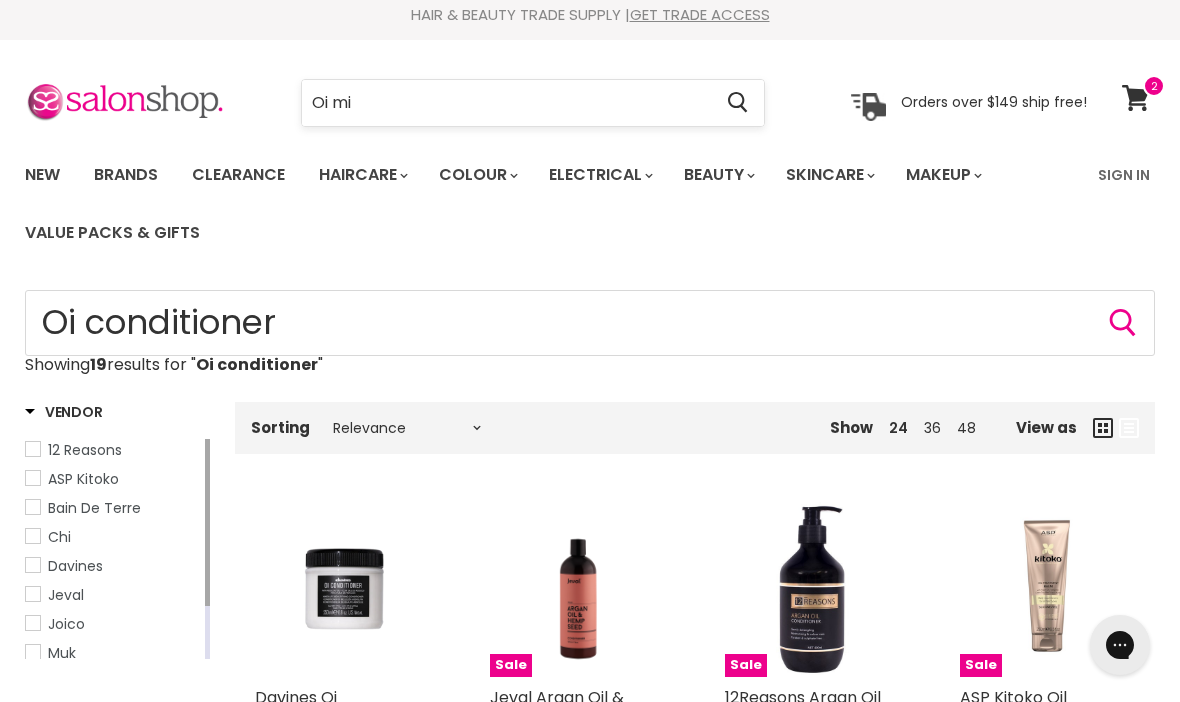 scroll, scrollTop: 0, scrollLeft: 0, axis: both 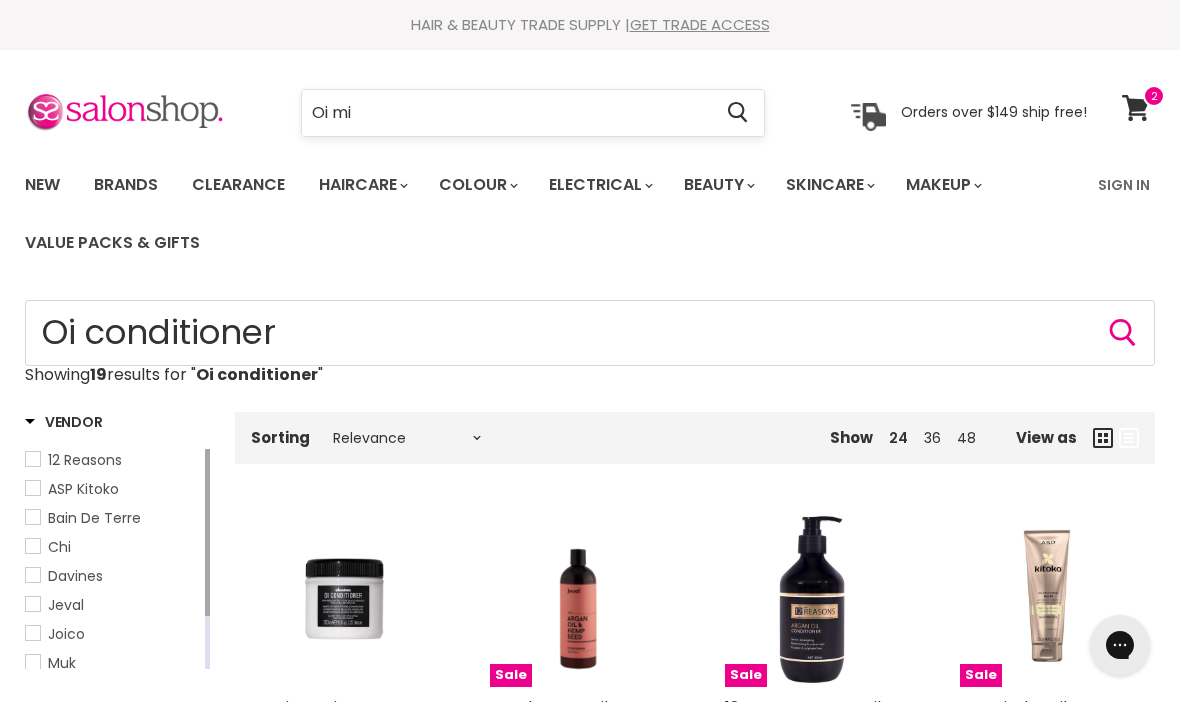 click on "Oi mi" at bounding box center [506, 113] 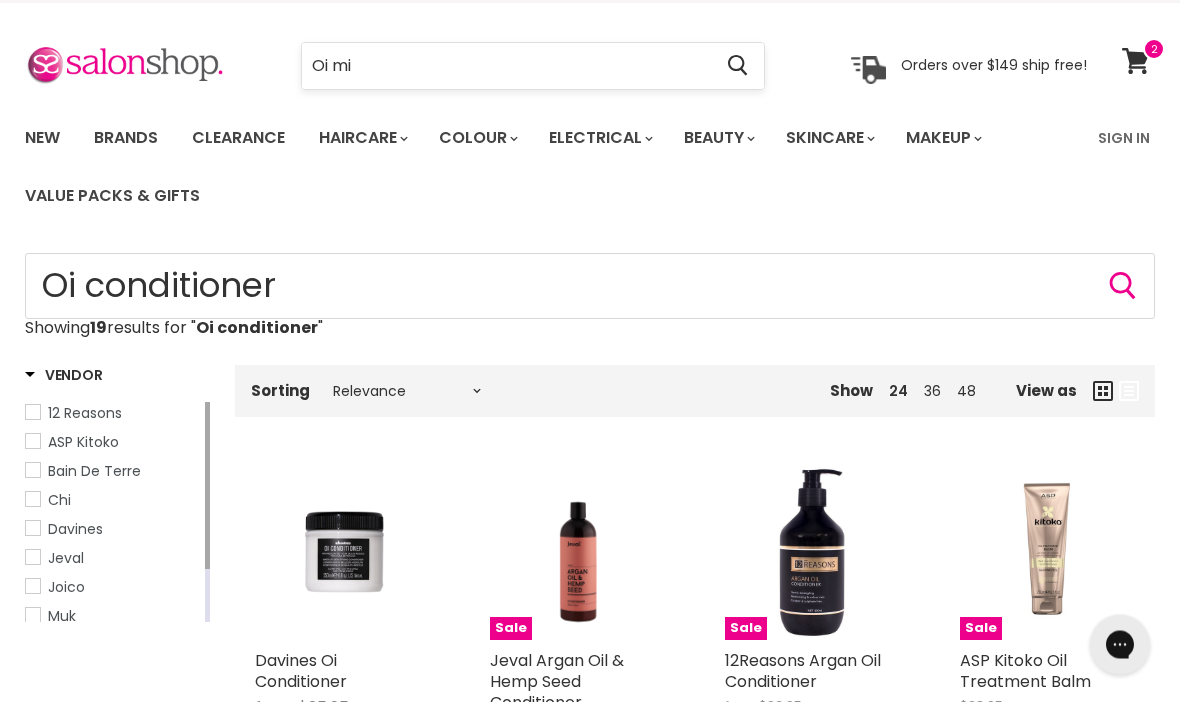 scroll, scrollTop: 0, scrollLeft: 0, axis: both 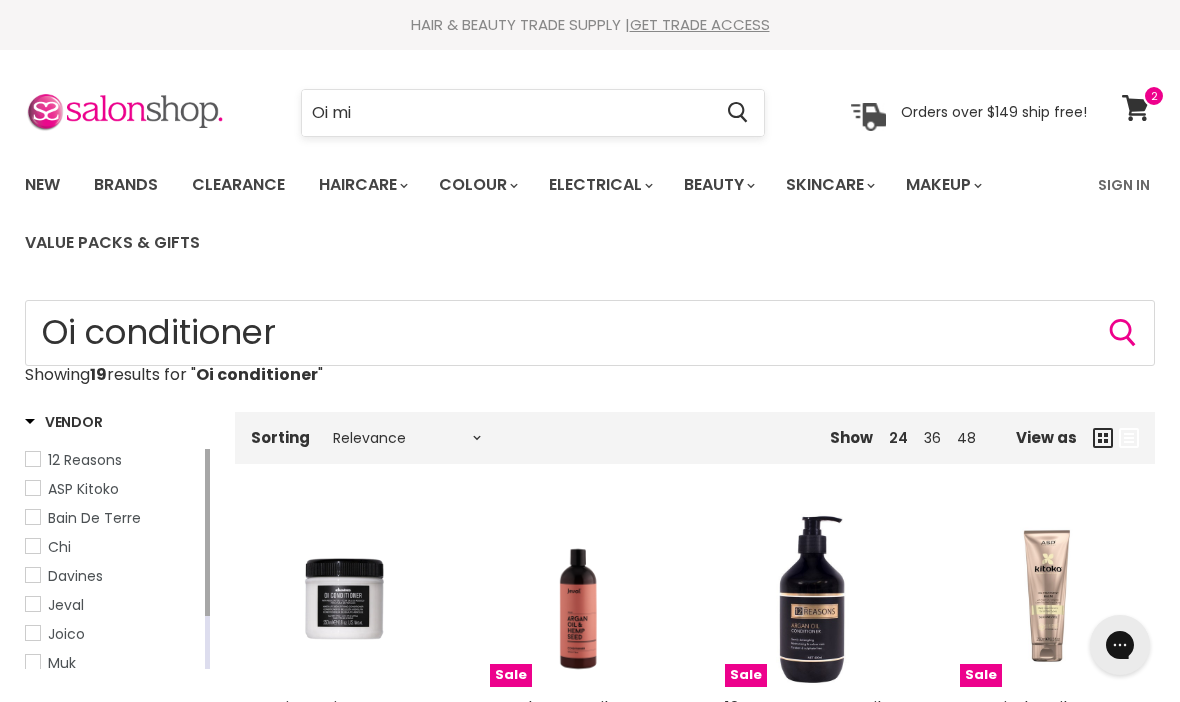 click on "Oi mi" at bounding box center (506, 113) 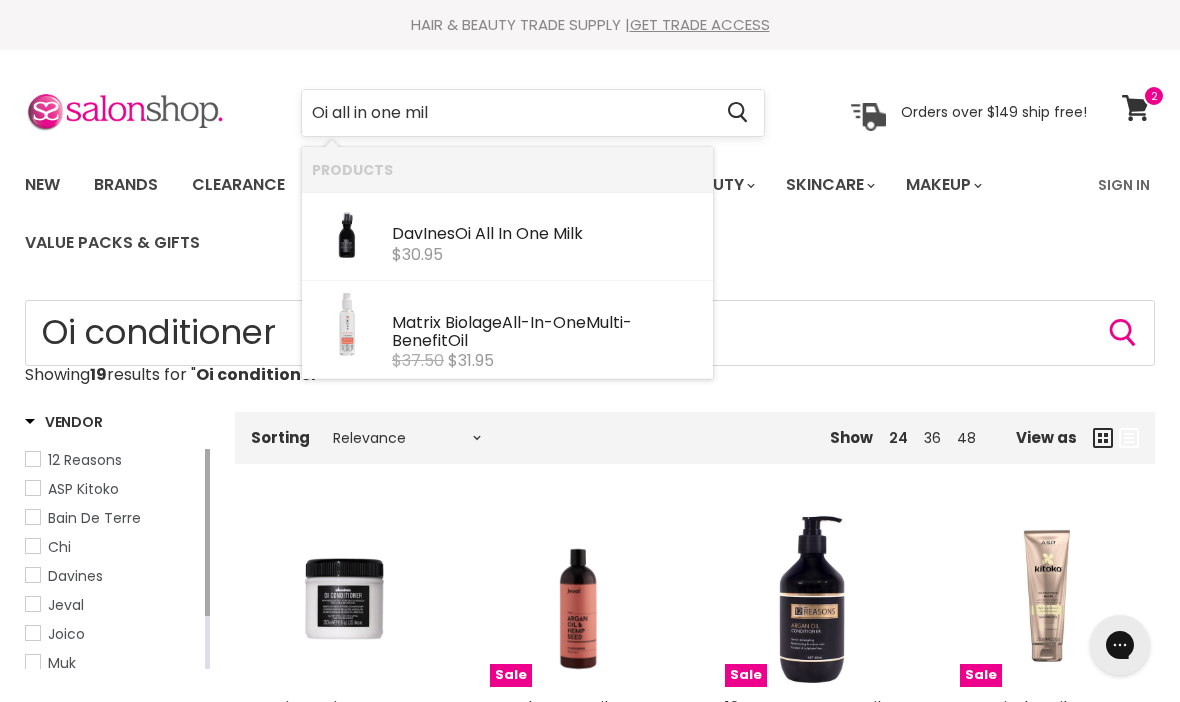 type on "Oi all in one milk" 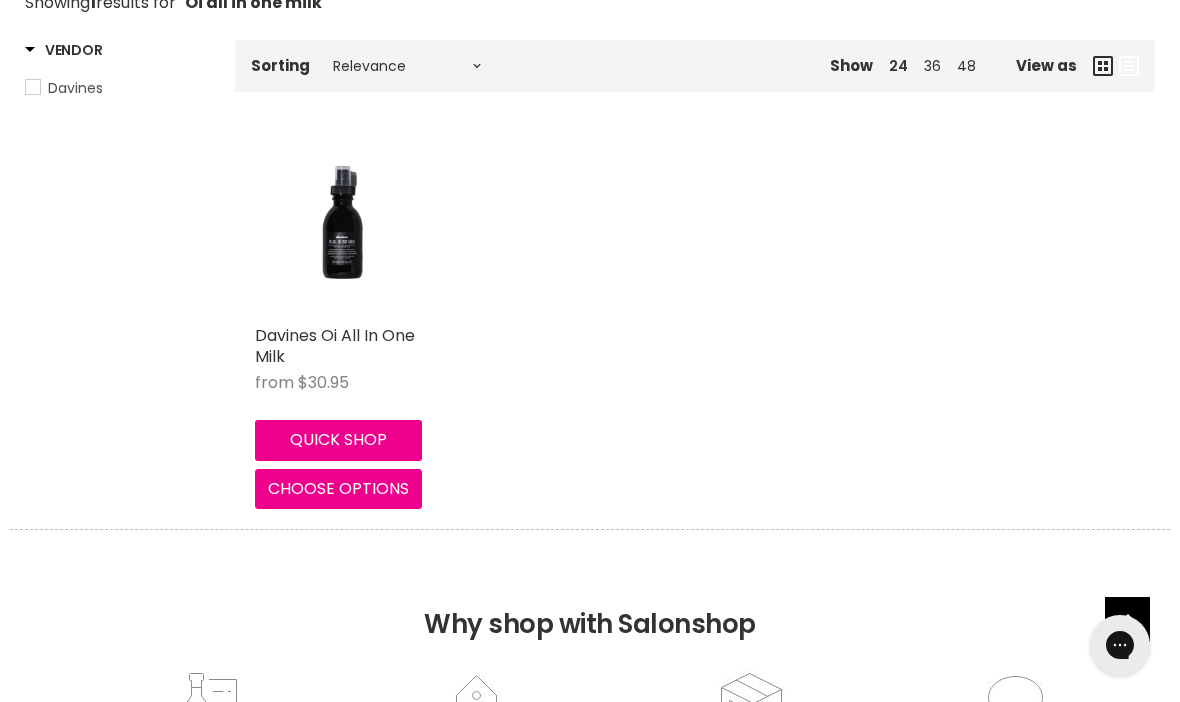 scroll, scrollTop: 368, scrollLeft: 0, axis: vertical 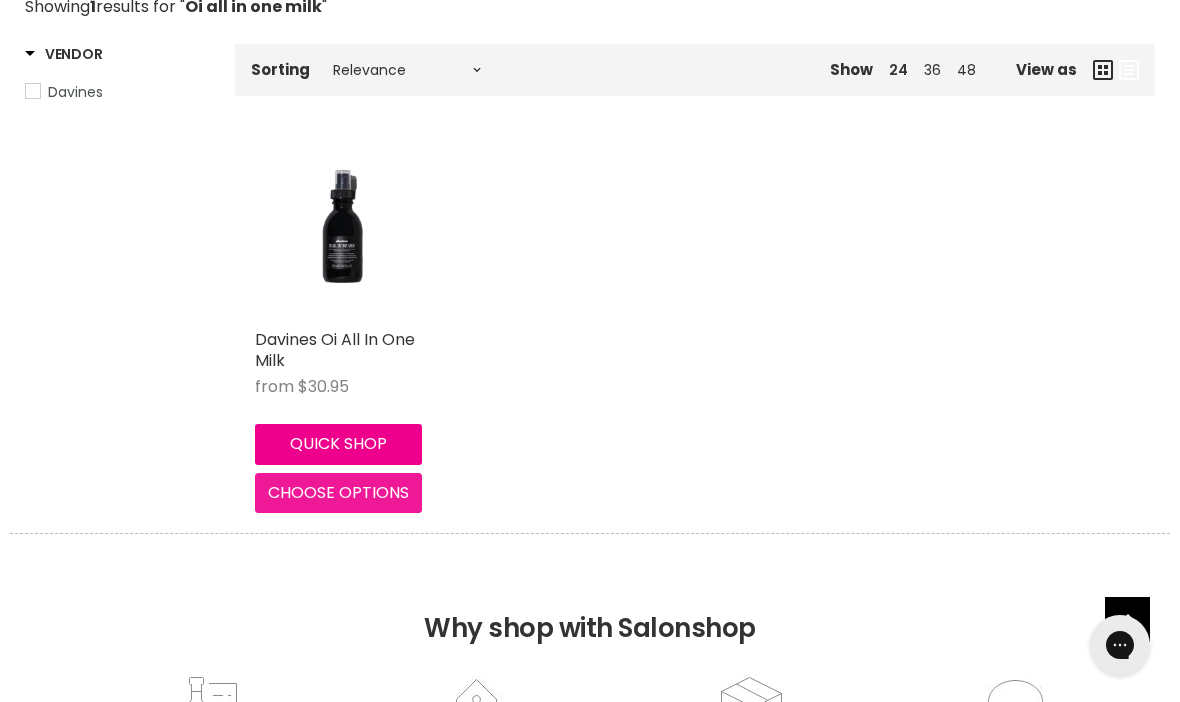 click on "Choose options" at bounding box center [338, 492] 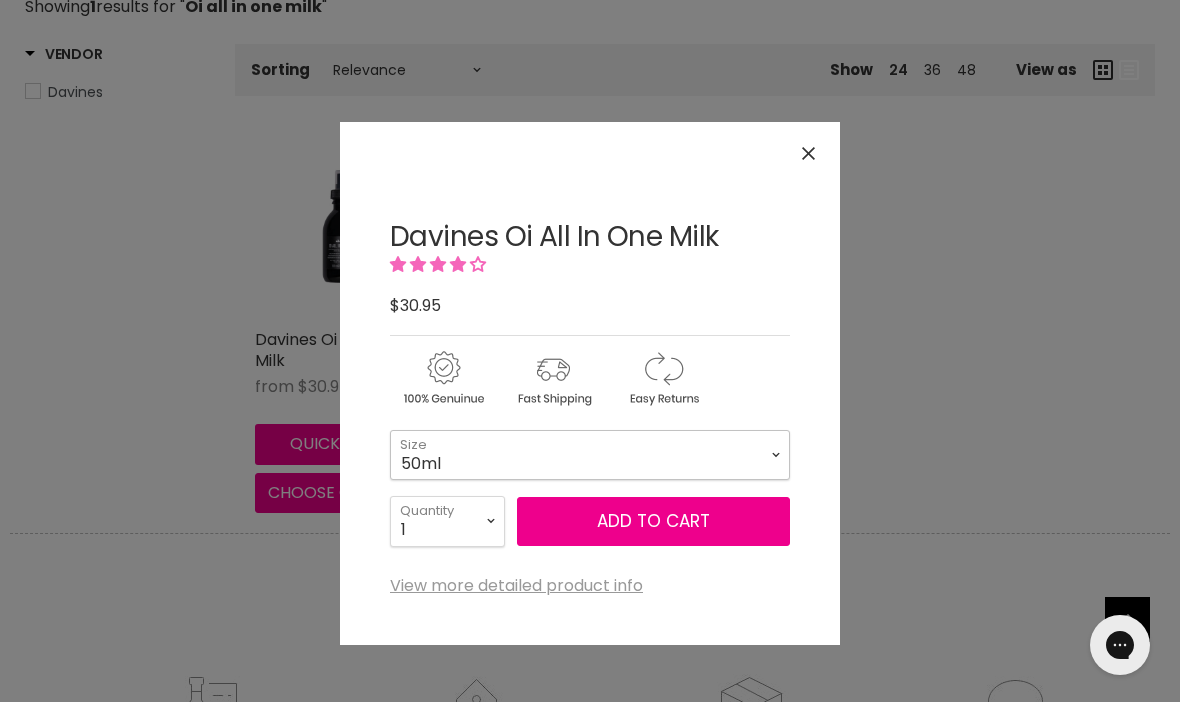 click on "50ml
135ml" at bounding box center [590, 455] 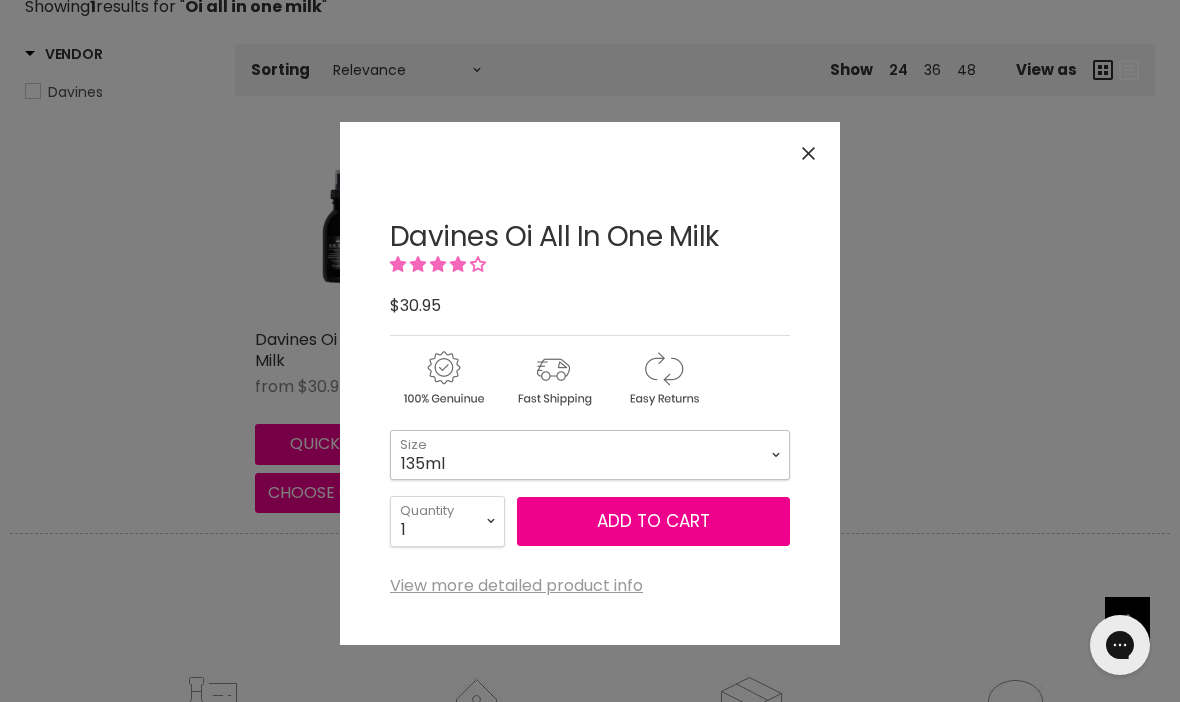 select on "135ml" 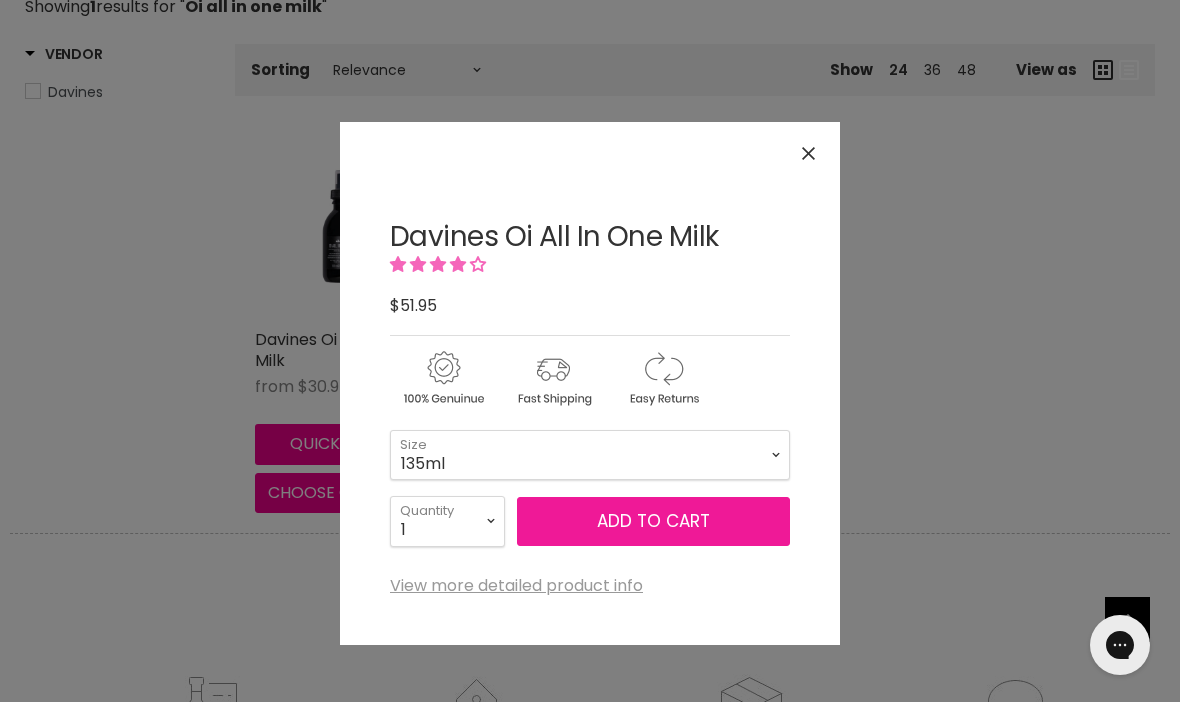 click on "Add to cart" at bounding box center [653, 522] 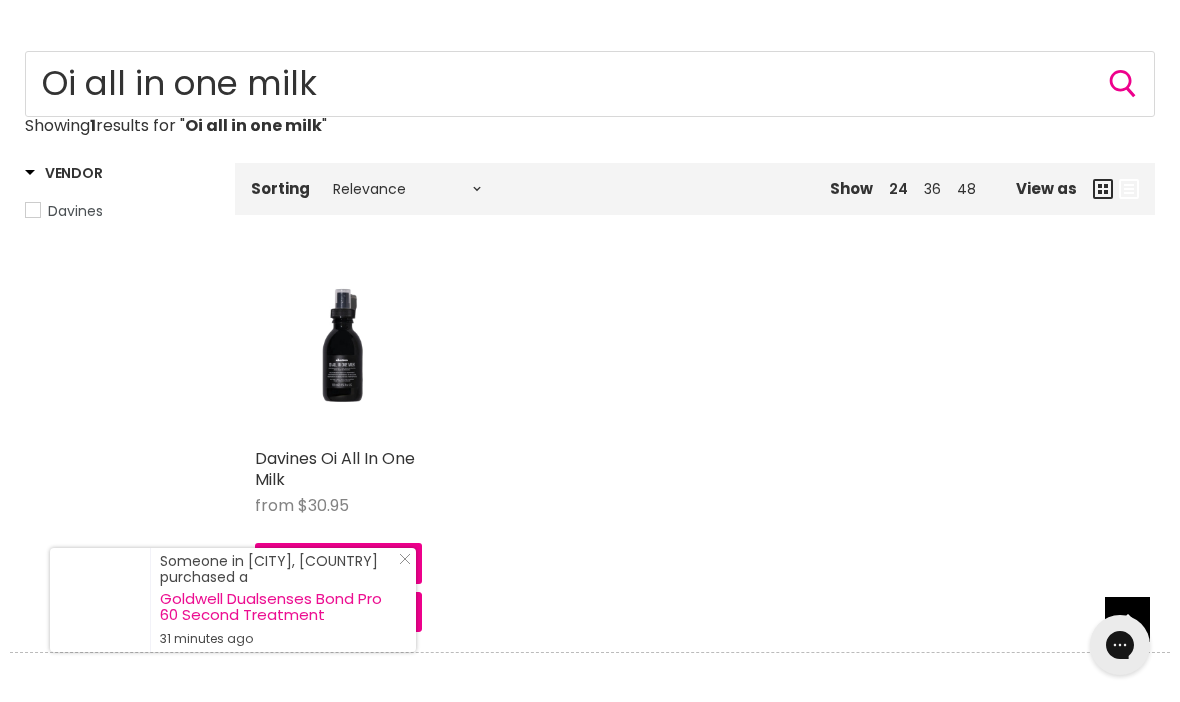 scroll, scrollTop: 0, scrollLeft: 0, axis: both 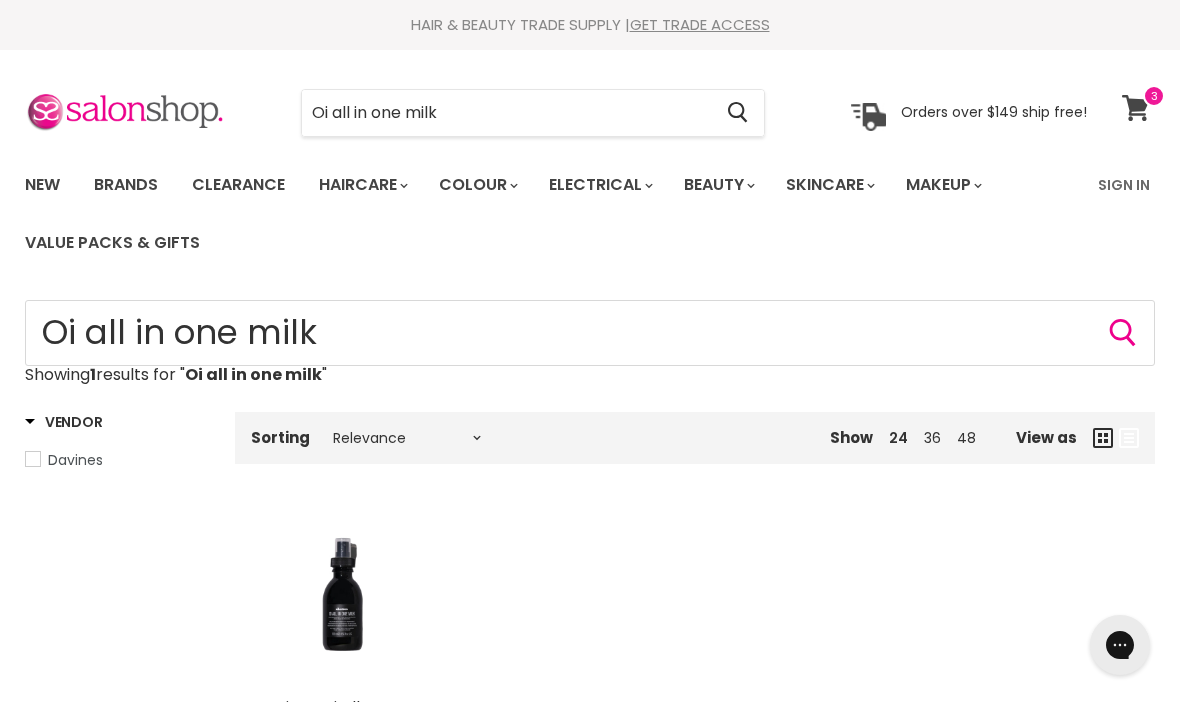click at bounding box center (1154, 96) 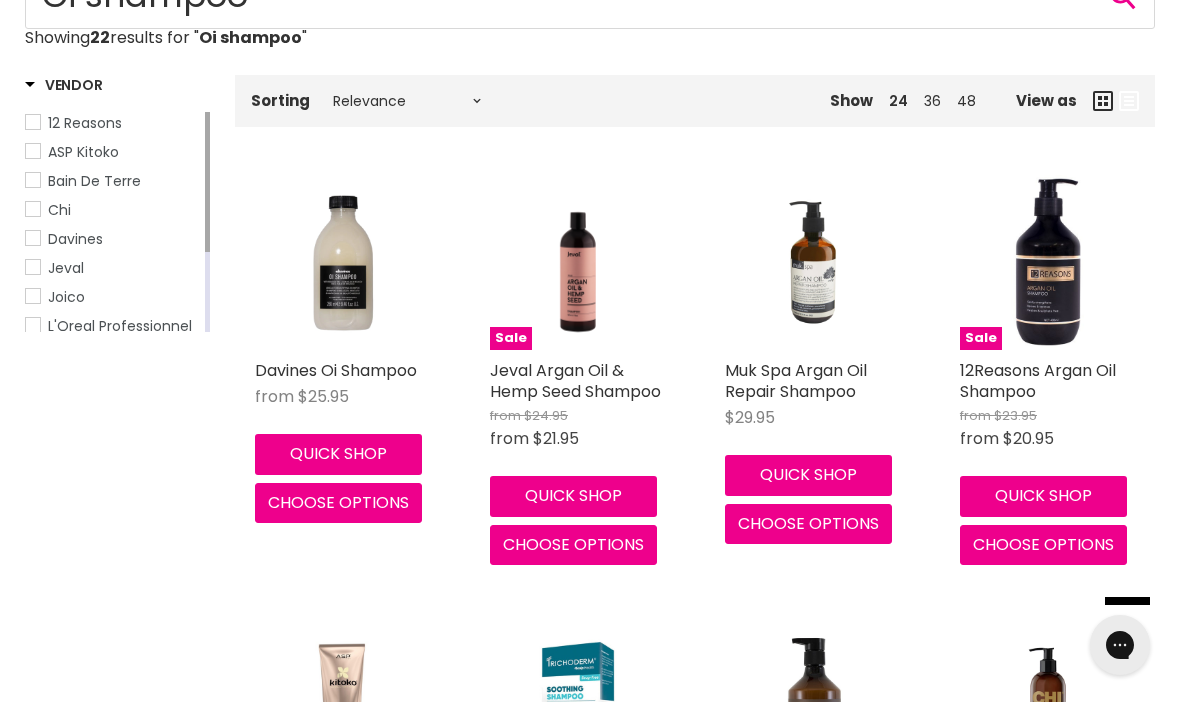 scroll, scrollTop: 0, scrollLeft: 0, axis: both 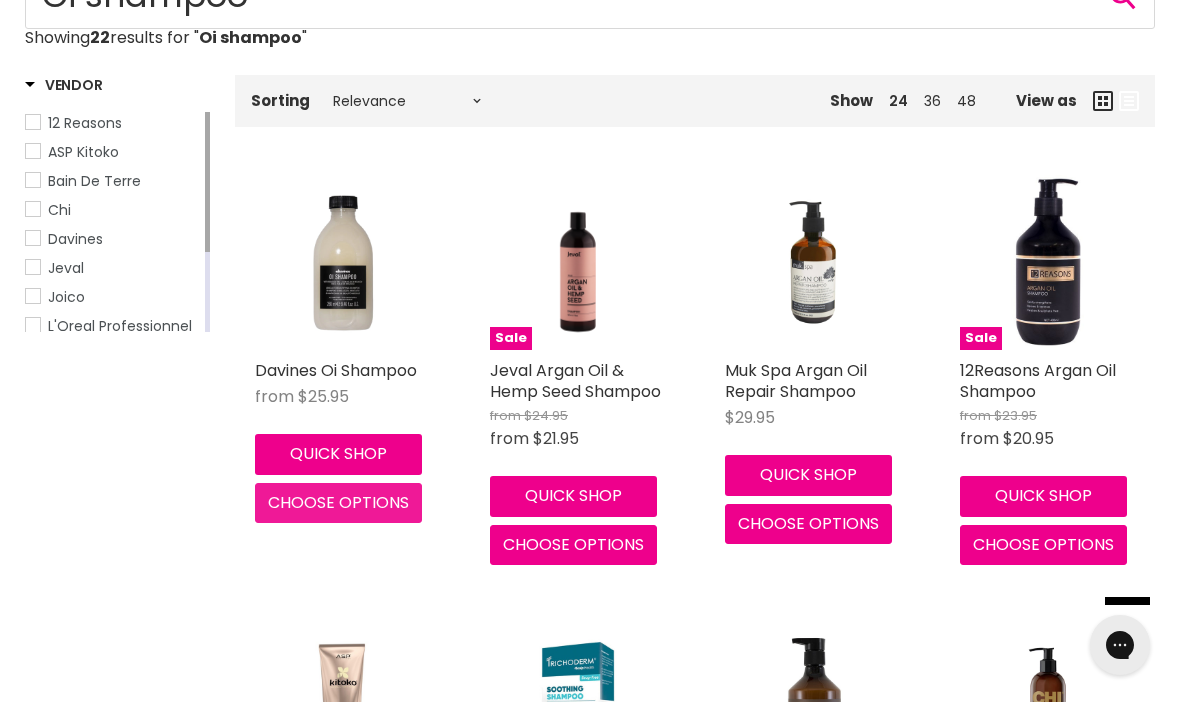 click on "Choose options" at bounding box center [338, 502] 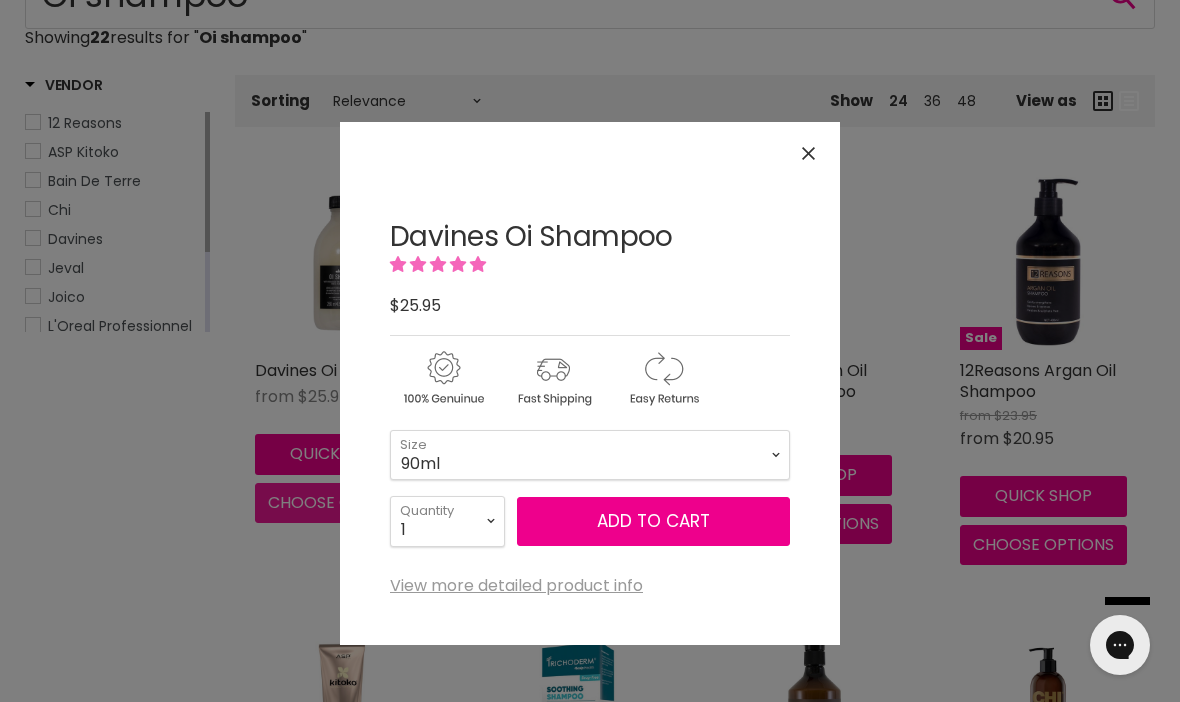 scroll, scrollTop: 0, scrollLeft: 0, axis: both 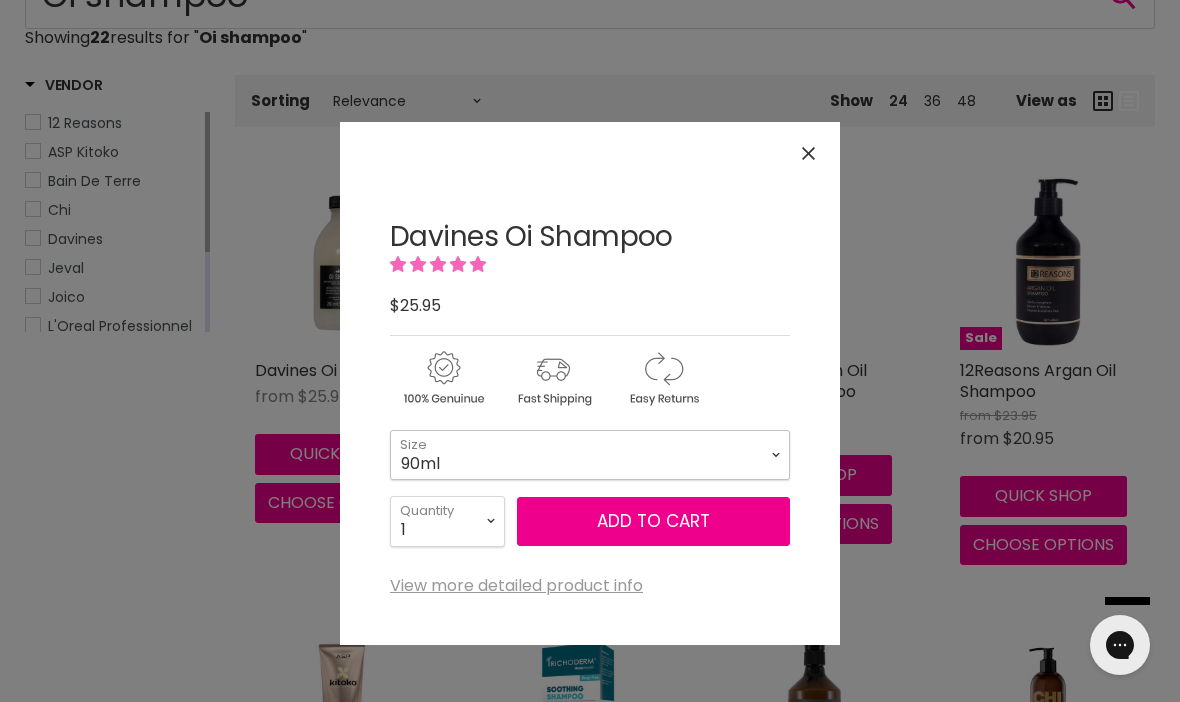 click on "90ml
280ml
1 Litre" at bounding box center (590, 455) 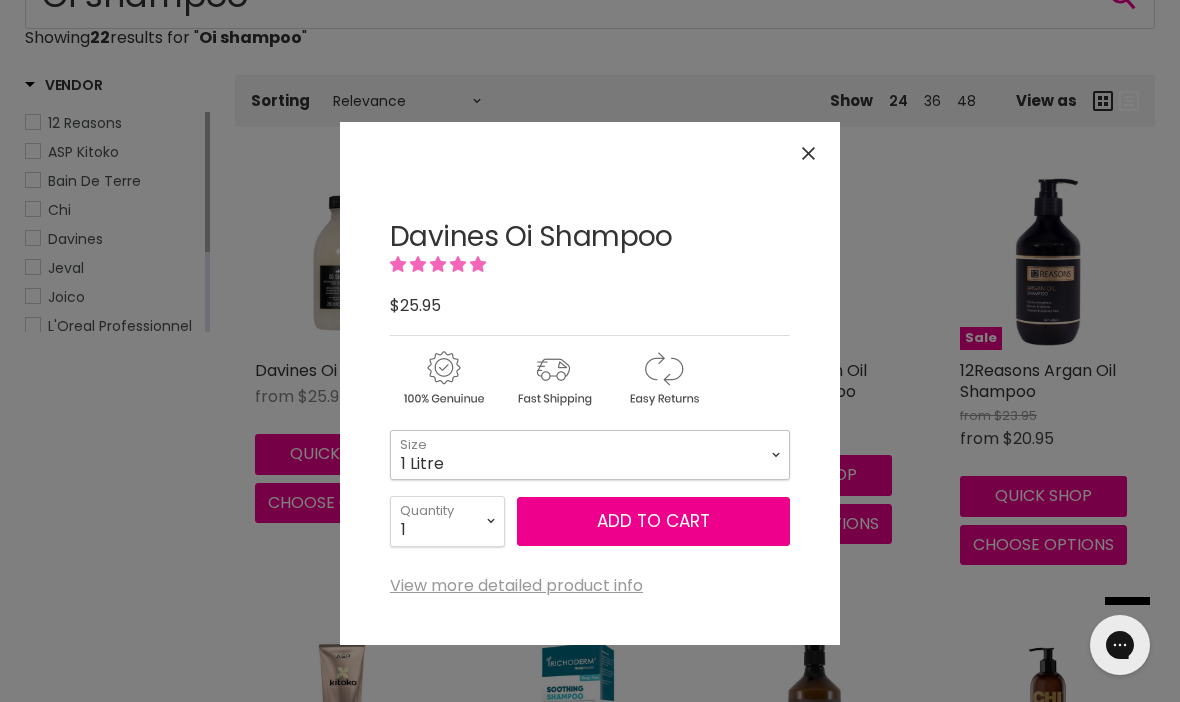 select on "1 Litre" 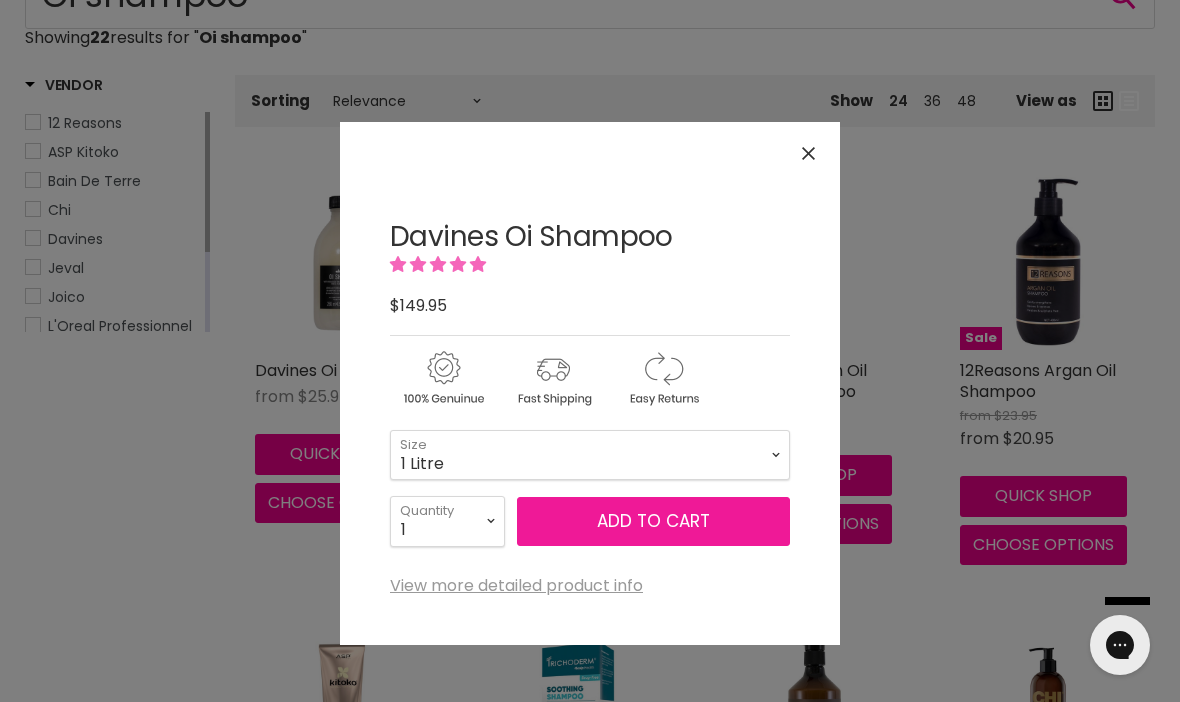click on "Add to cart" at bounding box center [653, 522] 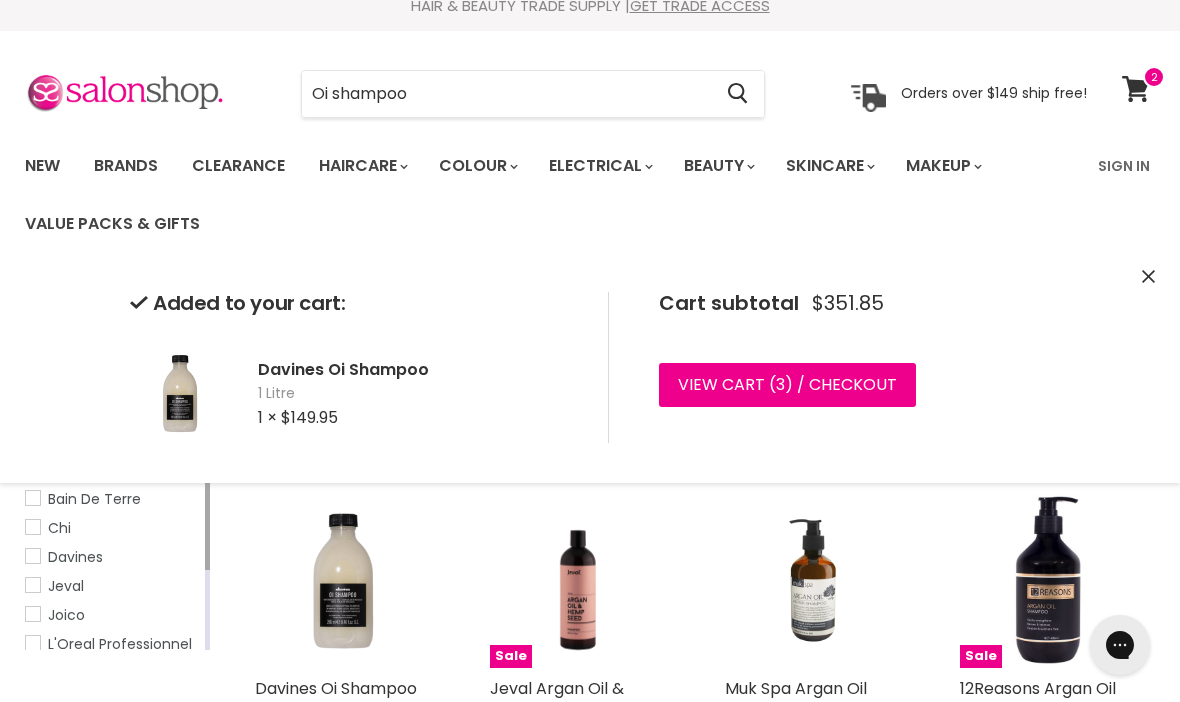 scroll, scrollTop: 0, scrollLeft: 0, axis: both 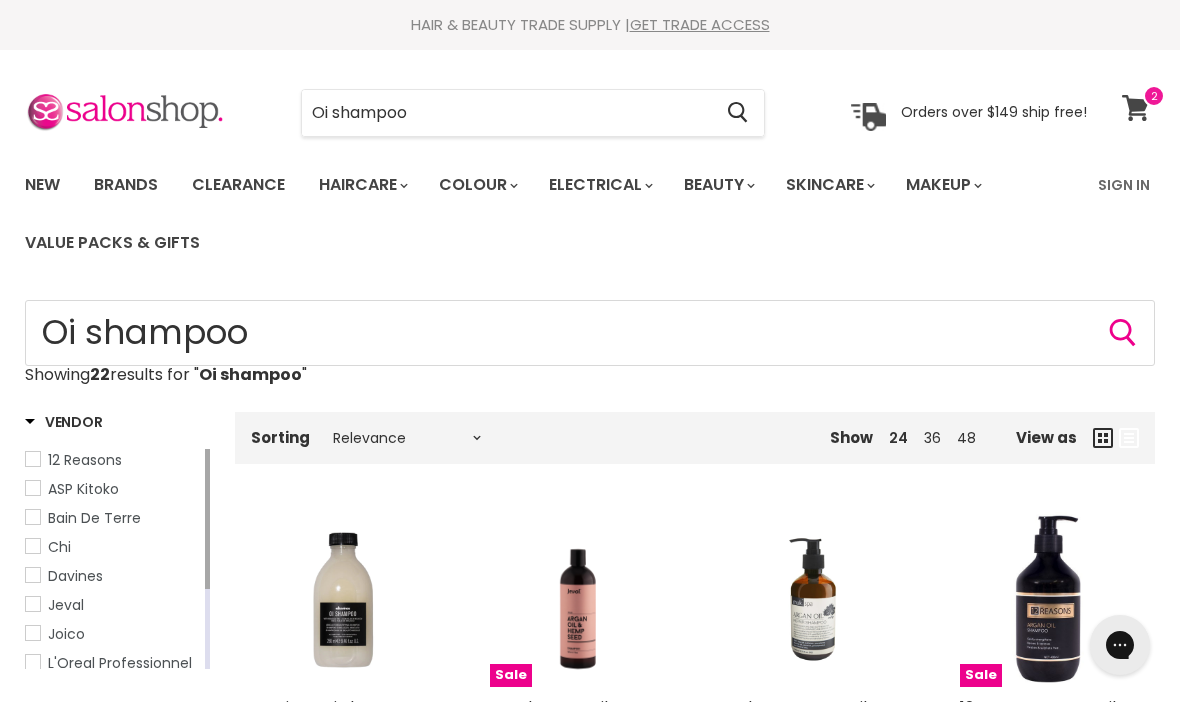 click at bounding box center (1154, 96) 